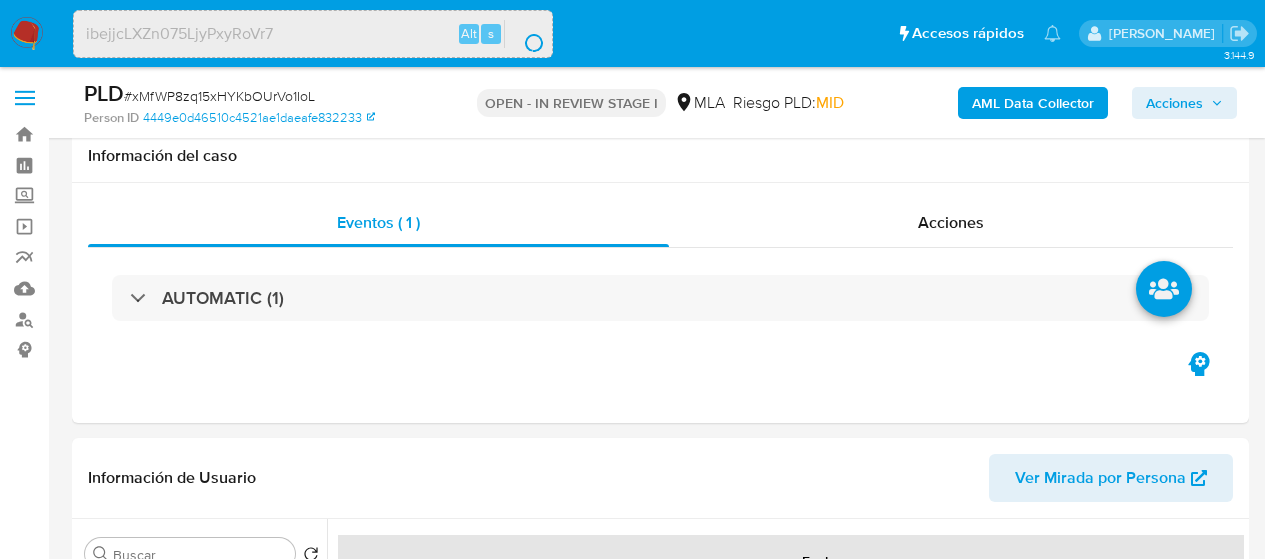 select on "10" 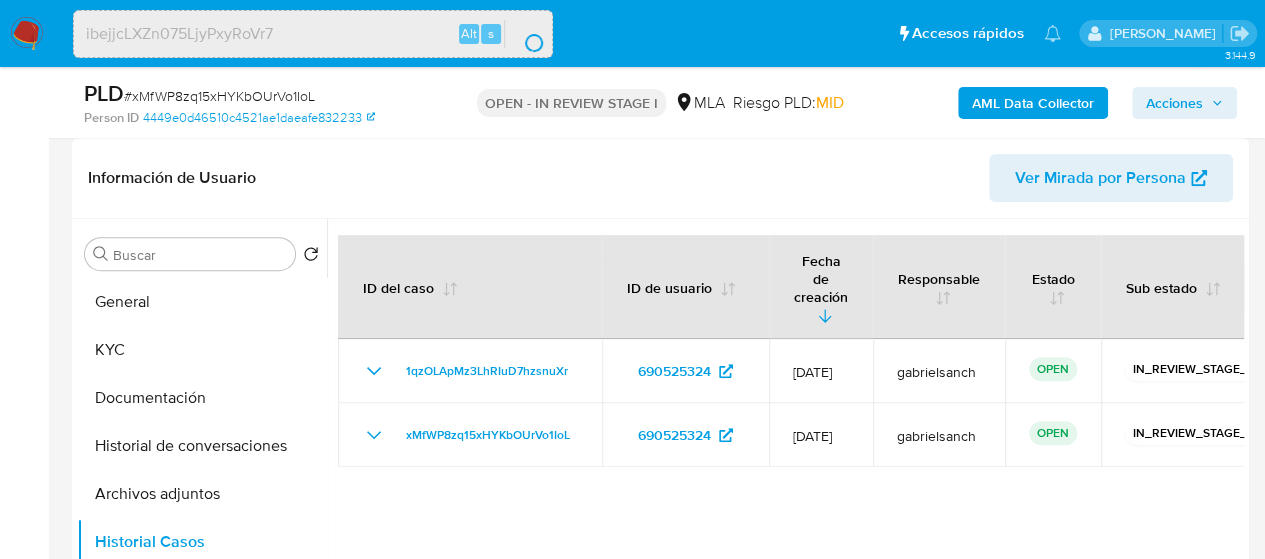 scroll, scrollTop: 300, scrollLeft: 0, axis: vertical 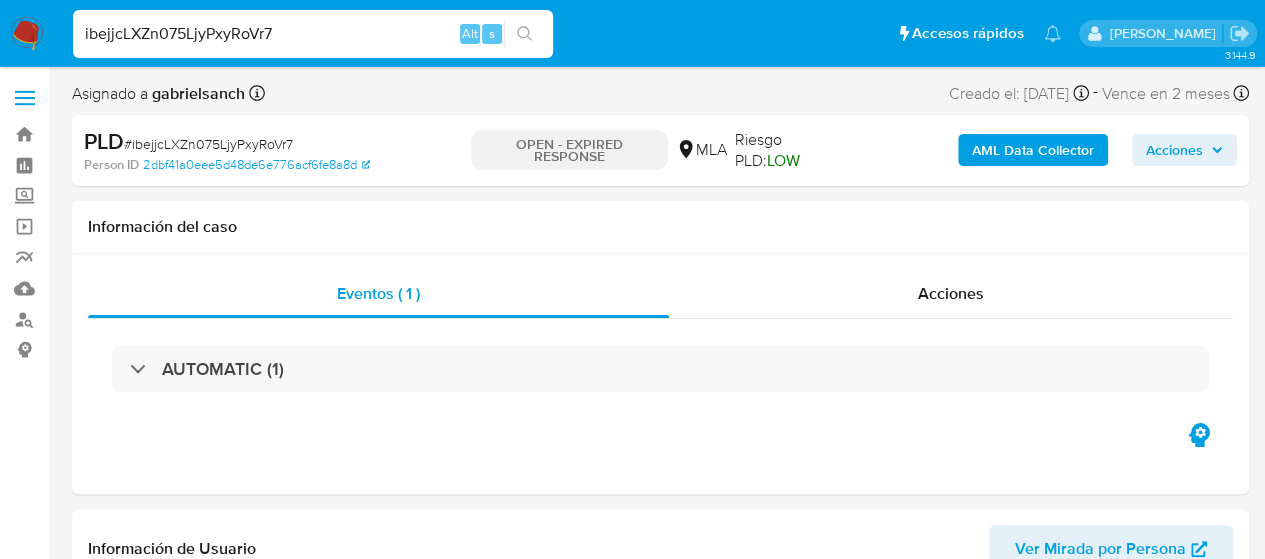 select on "10" 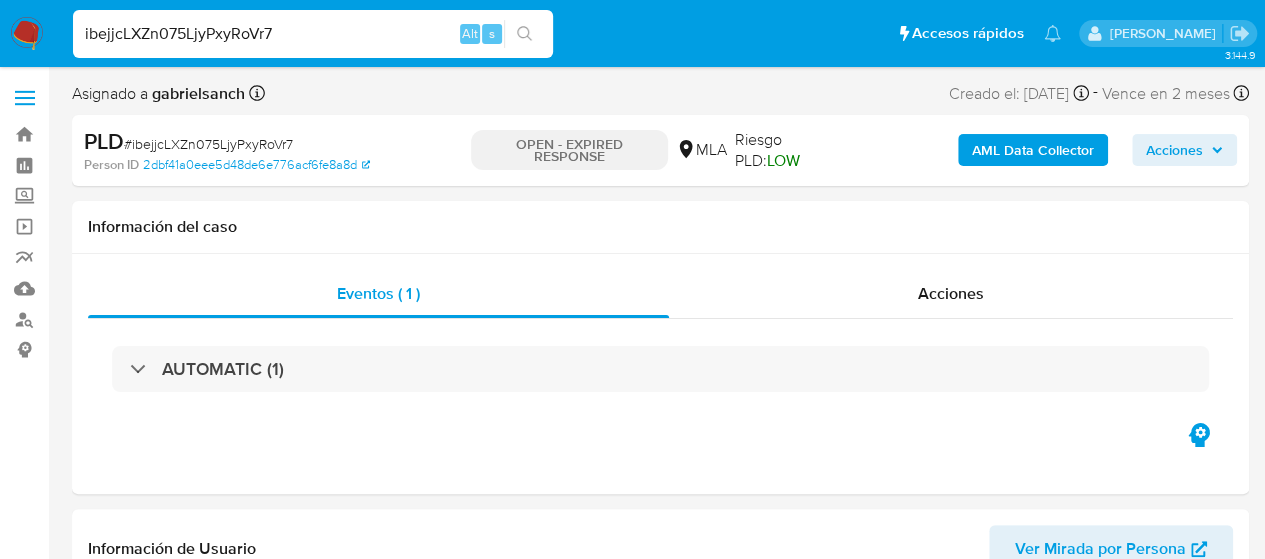 scroll, scrollTop: 400, scrollLeft: 0, axis: vertical 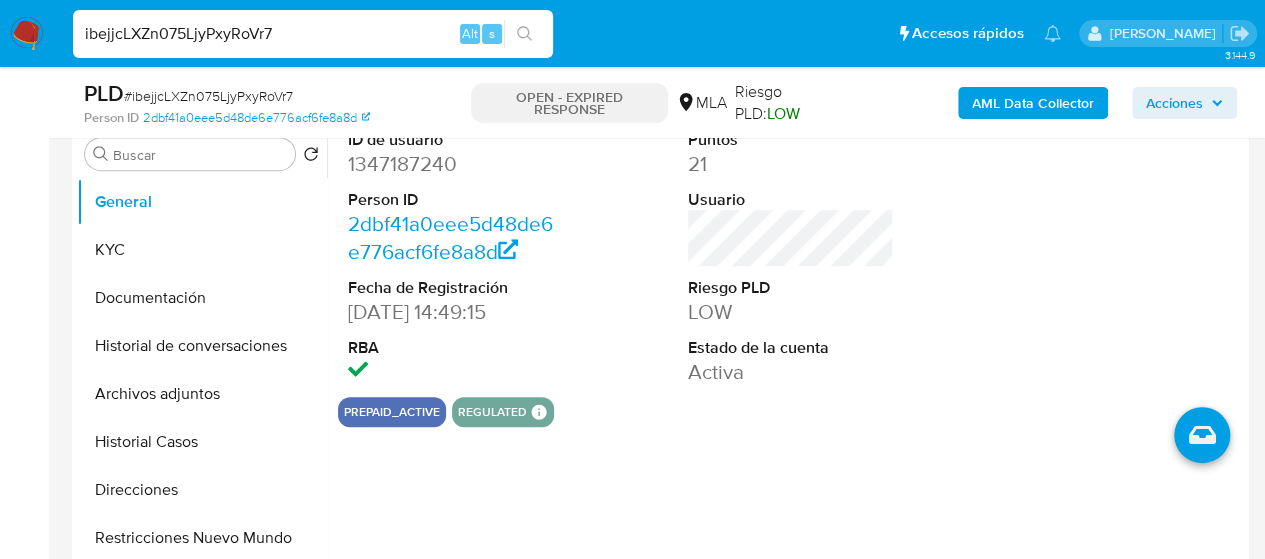 click on "ibejjcLXZn075LjyPxyRoVr7" at bounding box center (313, 34) 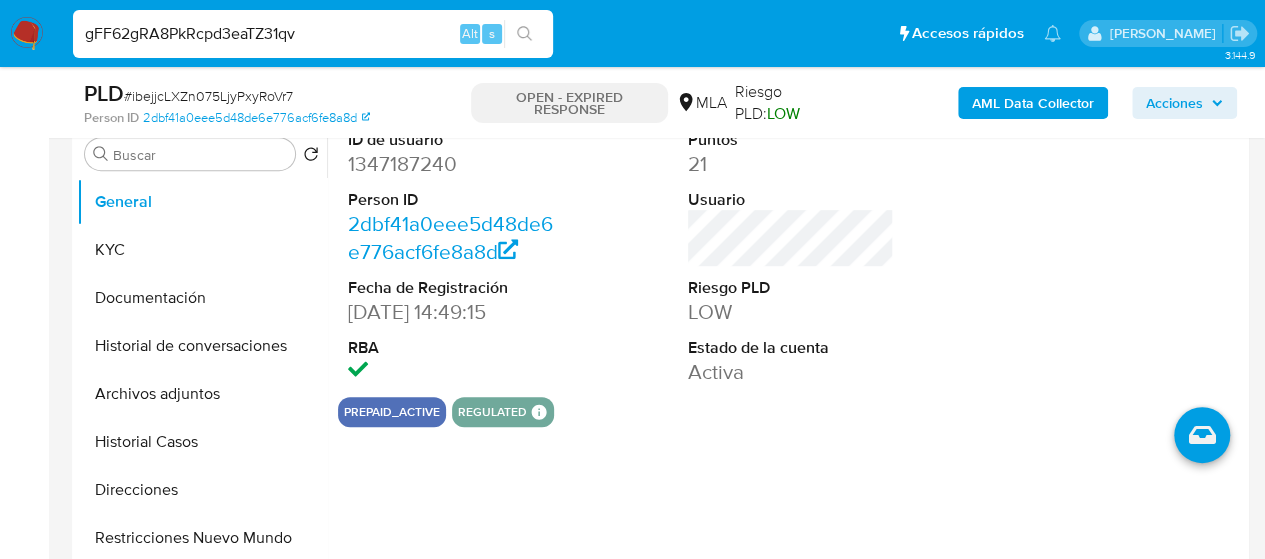 type on "gFF62gRA8PkRcpd3eaTZ31qv" 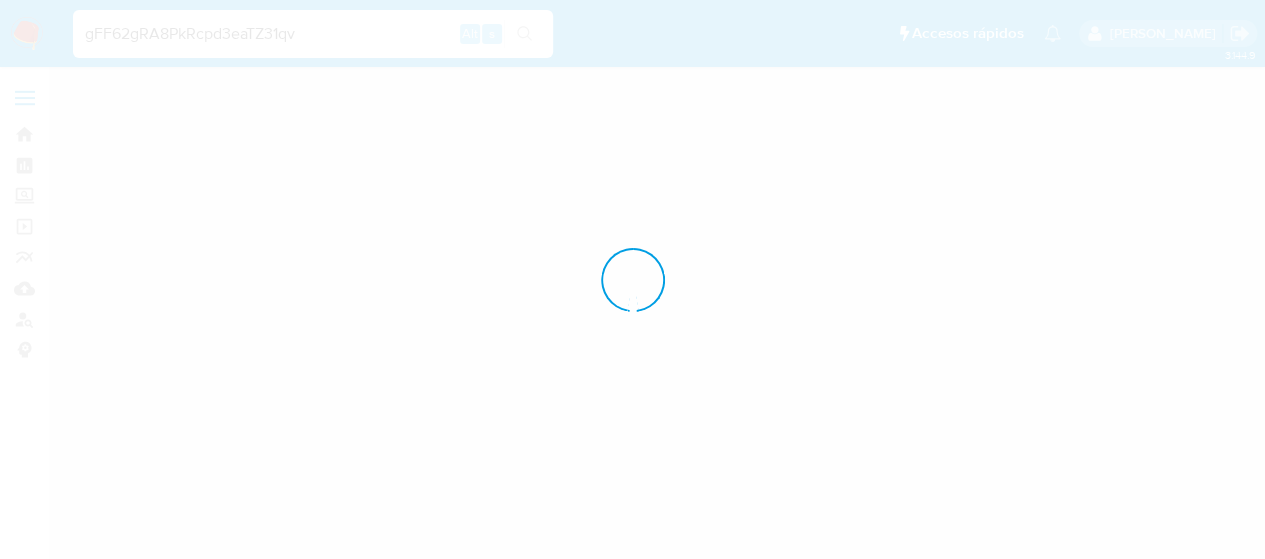 scroll, scrollTop: 0, scrollLeft: 0, axis: both 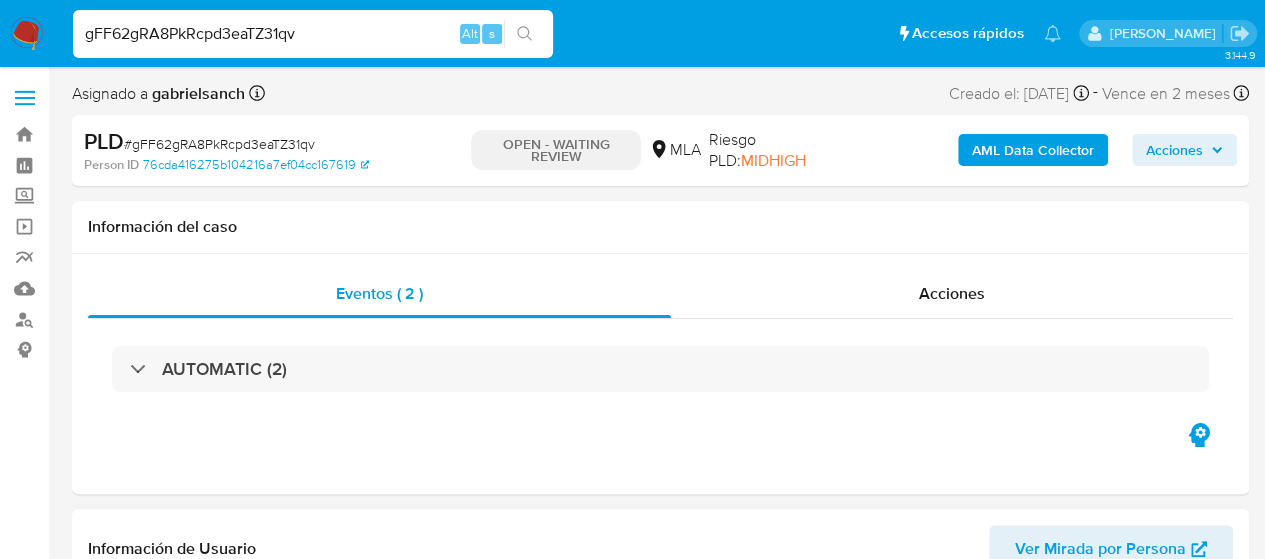 select on "10" 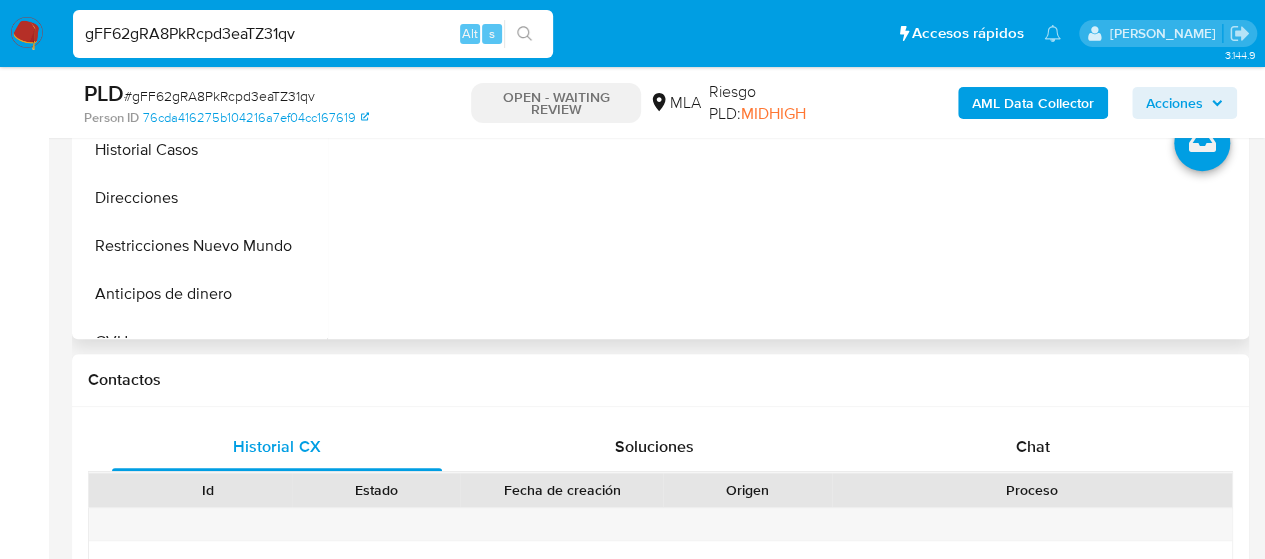 scroll, scrollTop: 700, scrollLeft: 0, axis: vertical 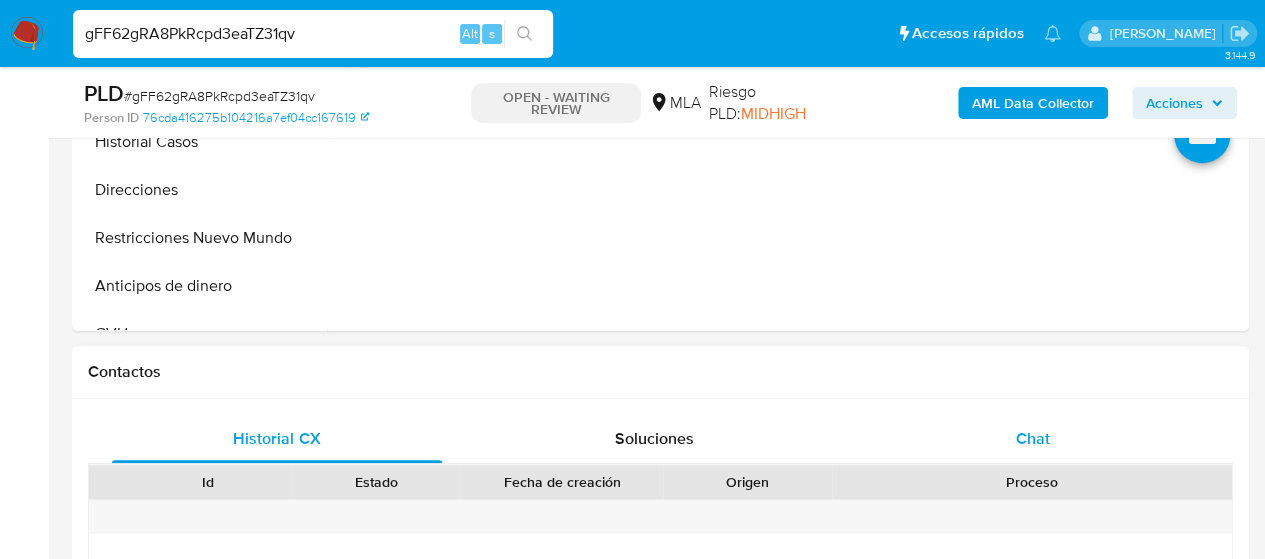 click on "Chat" at bounding box center [1033, 439] 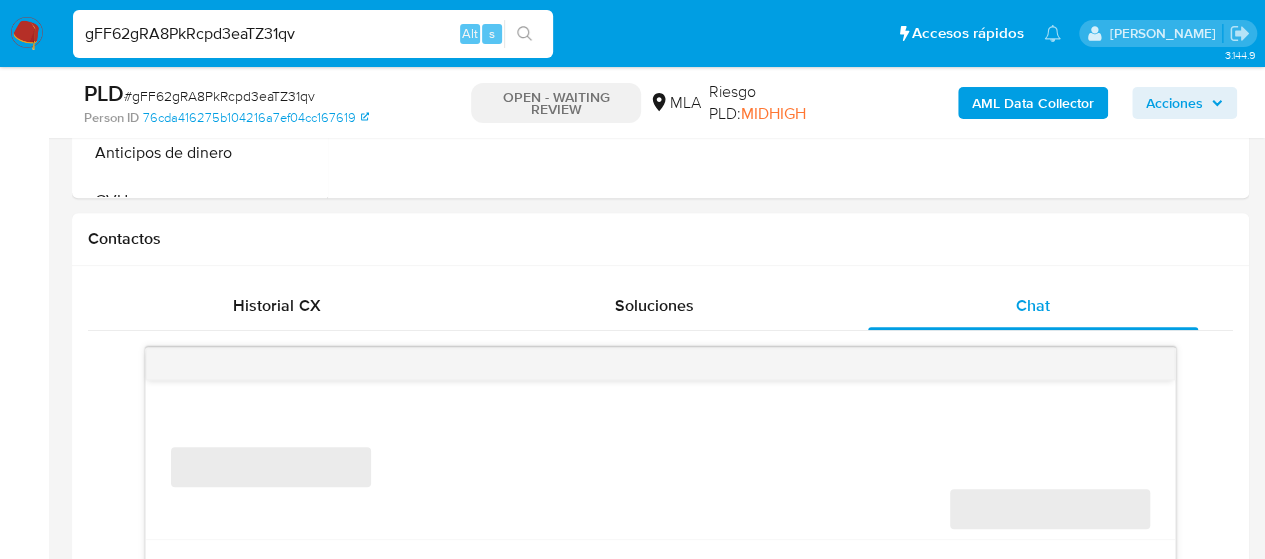 scroll, scrollTop: 900, scrollLeft: 0, axis: vertical 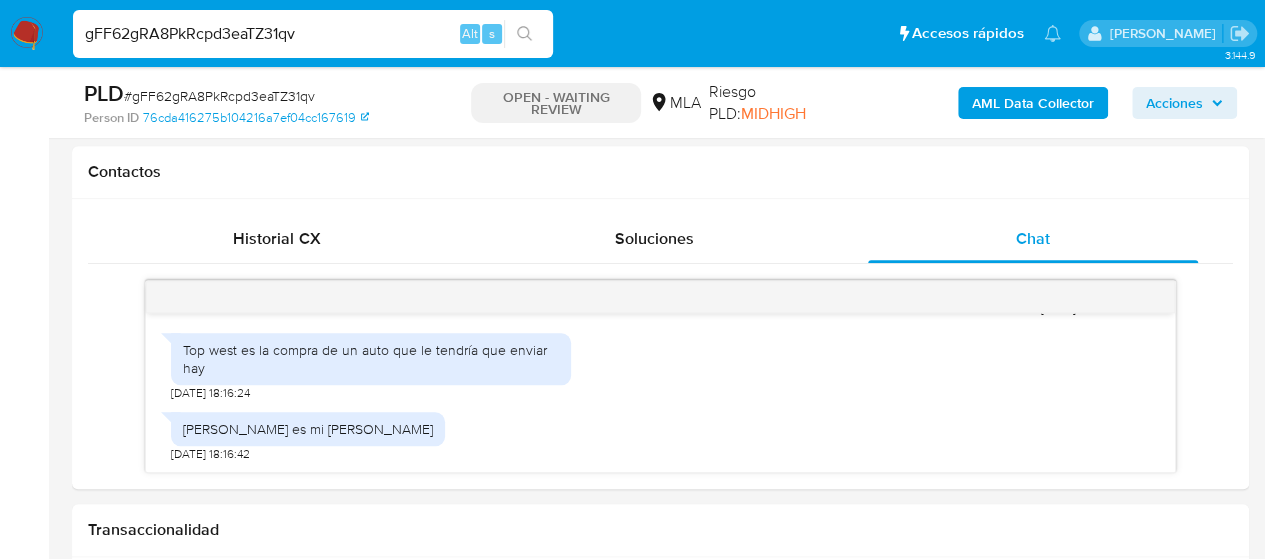 click on "gFF62gRA8PkRcpd3eaTZ31qv" at bounding box center (313, 34) 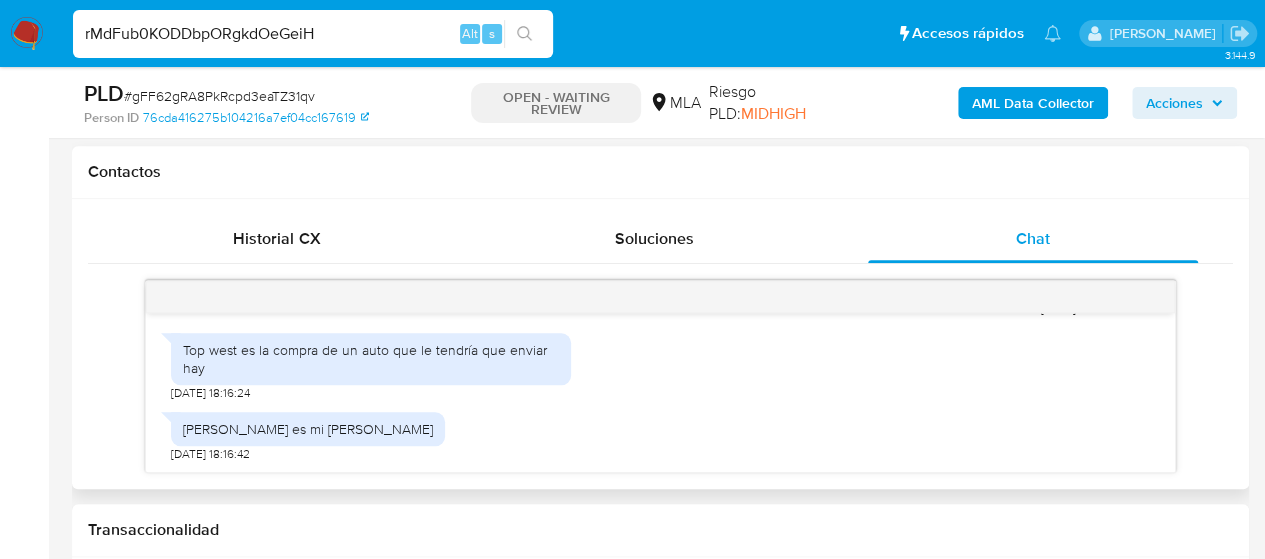 type on "rMdFub0KODDbpORgkdOeGeiH" 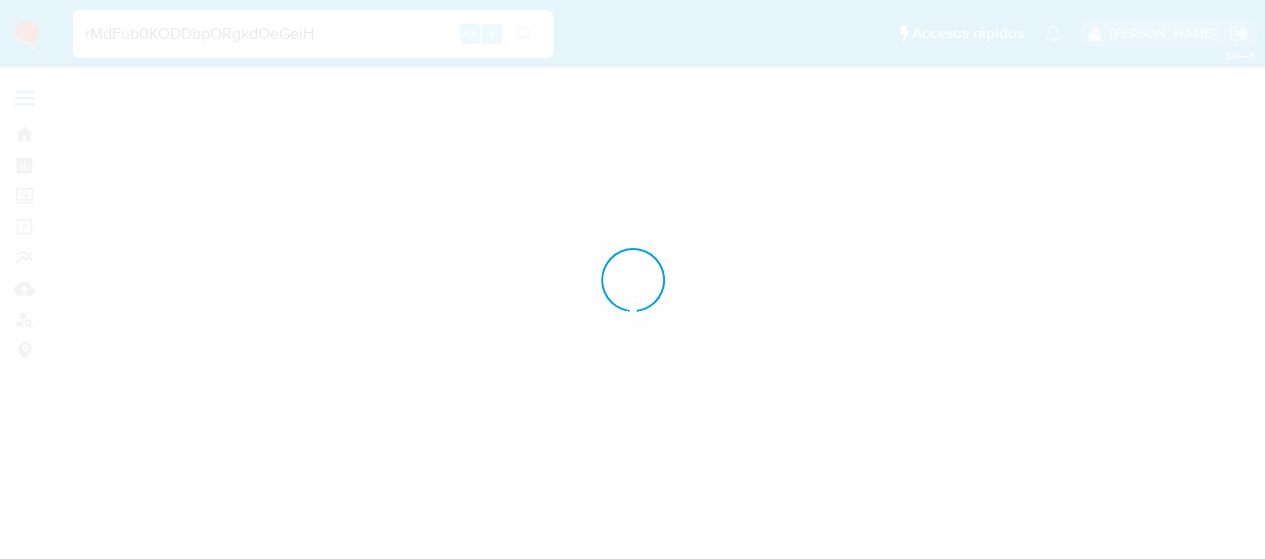 scroll, scrollTop: 0, scrollLeft: 0, axis: both 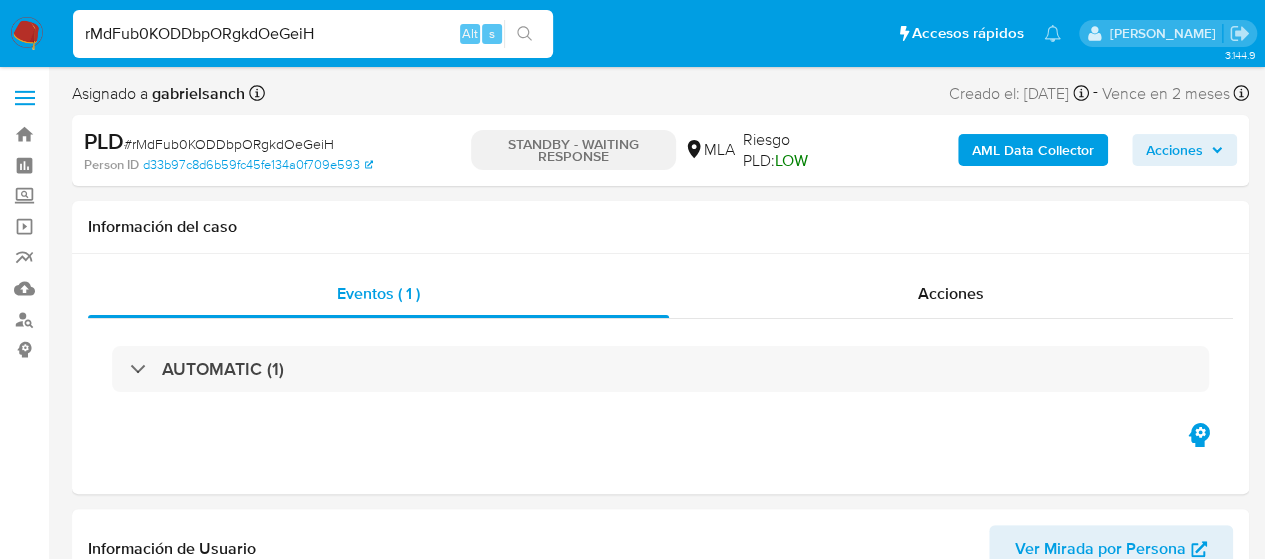 select on "10" 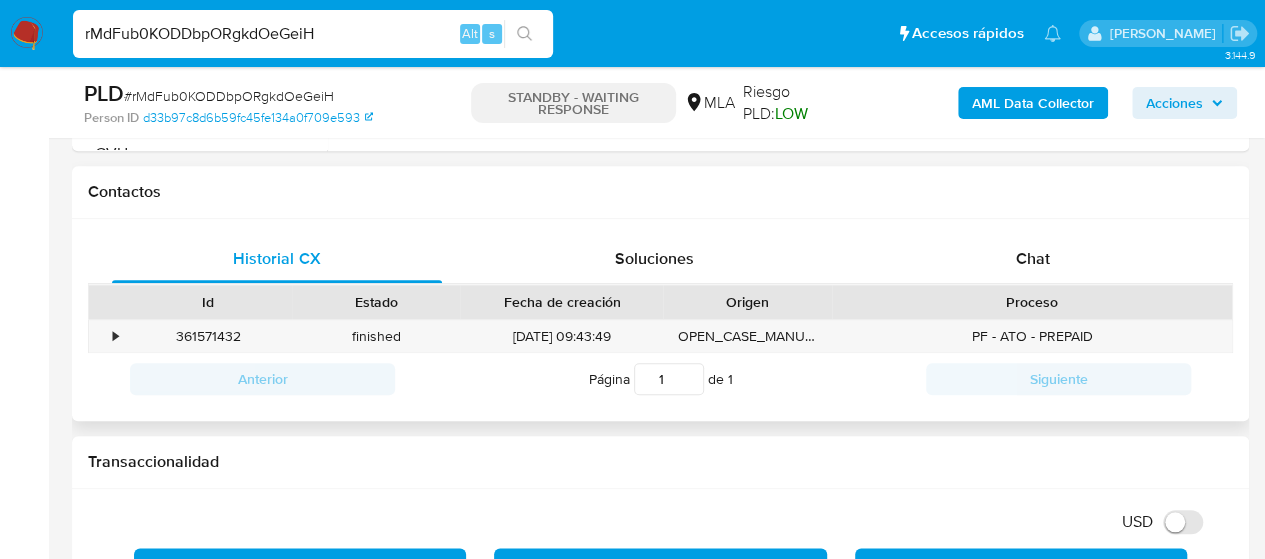 scroll, scrollTop: 900, scrollLeft: 0, axis: vertical 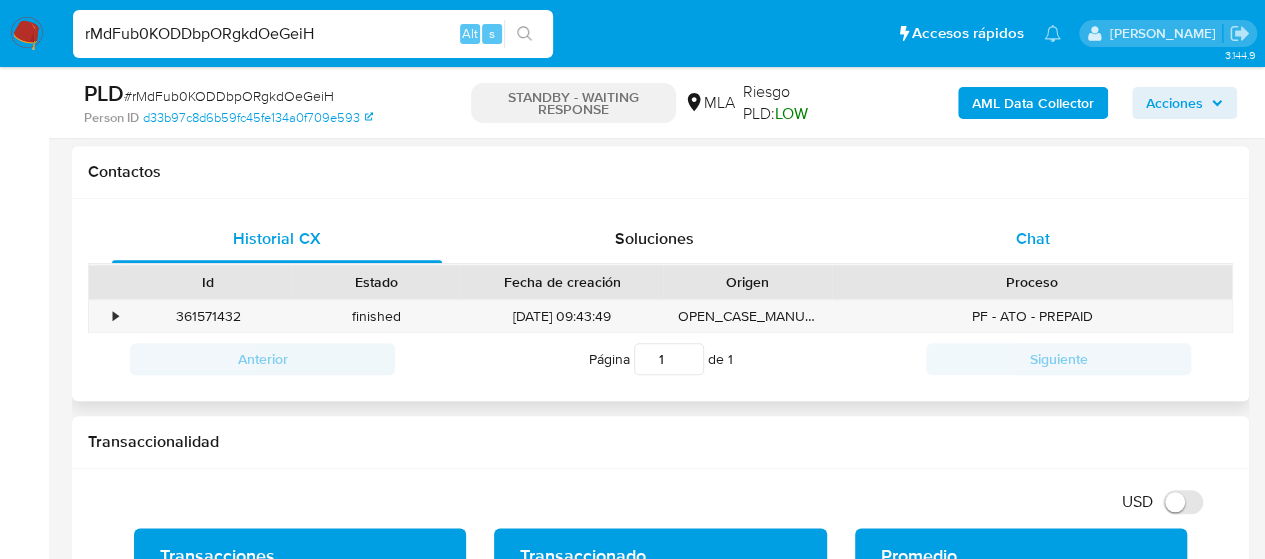 click on "Chat" at bounding box center (1033, 239) 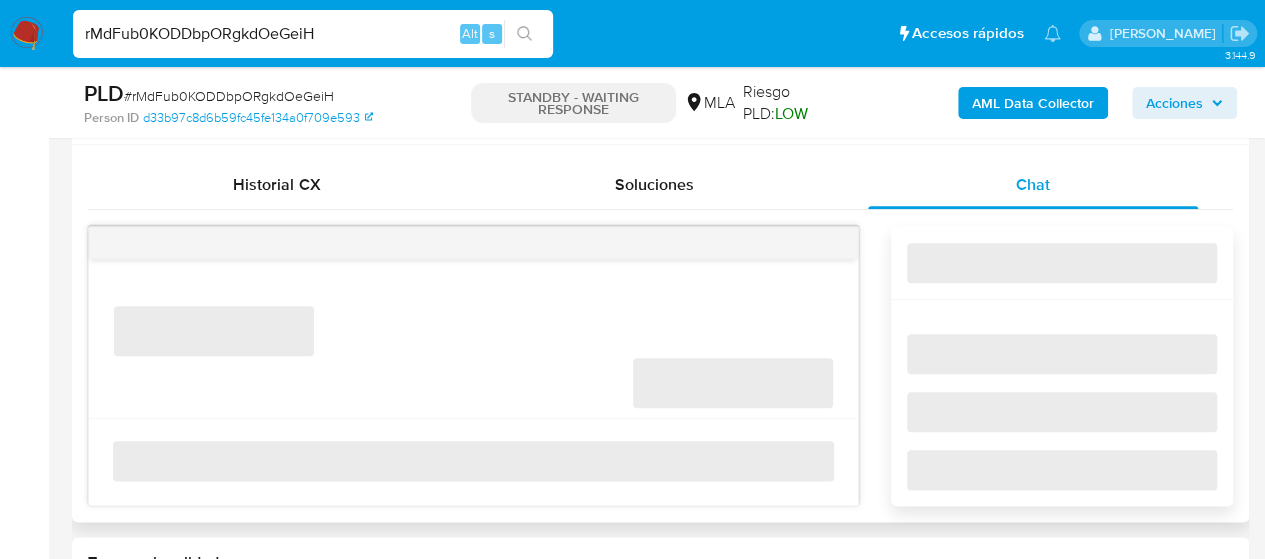 scroll, scrollTop: 1000, scrollLeft: 0, axis: vertical 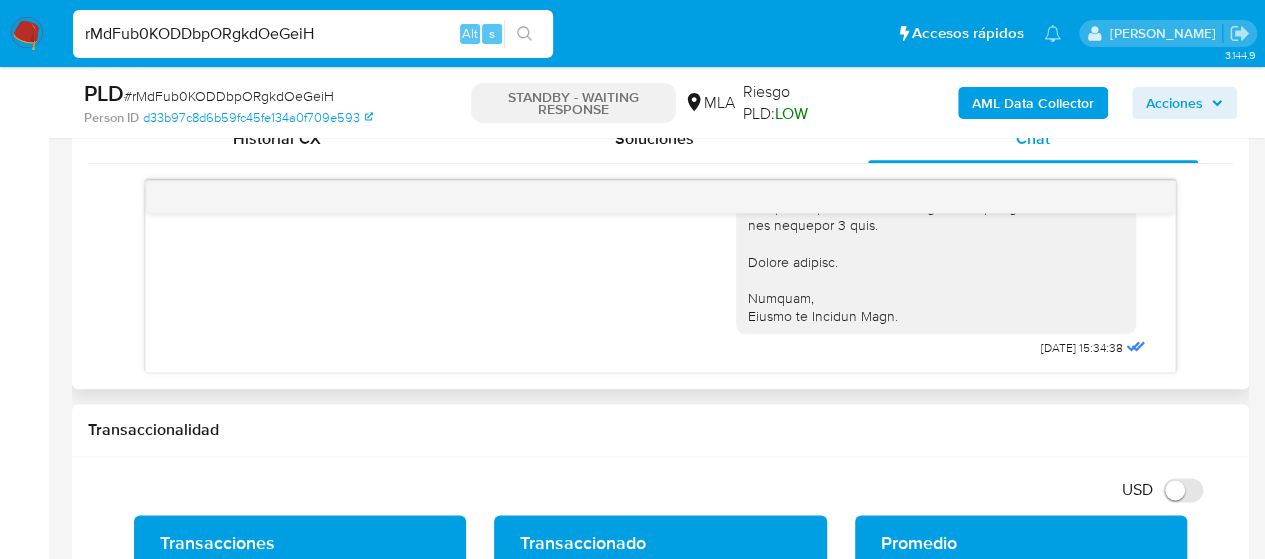 click on "rMdFub0KODDbpORgkdOeGeiH" at bounding box center (313, 34) 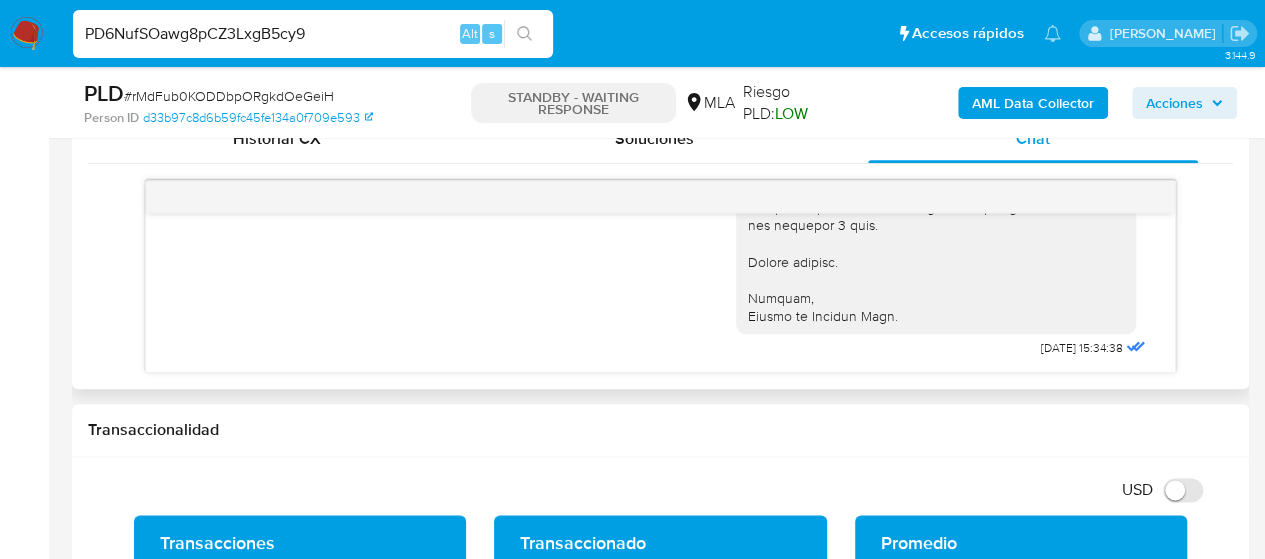 type on "PD6NufSOawg8pCZ3LxgB5cy9" 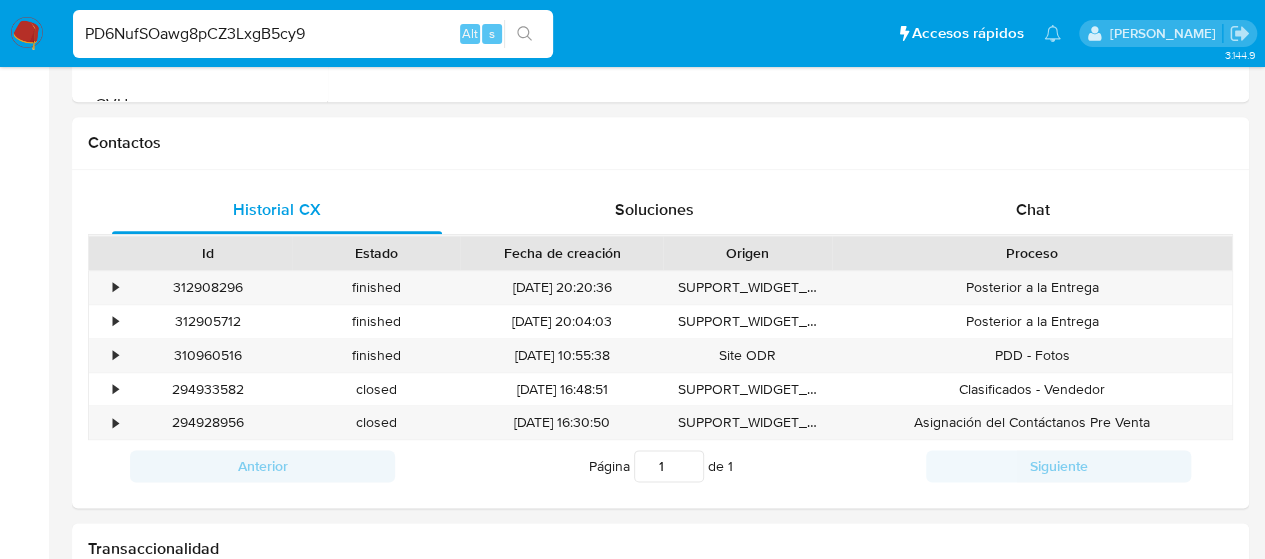 select on "10" 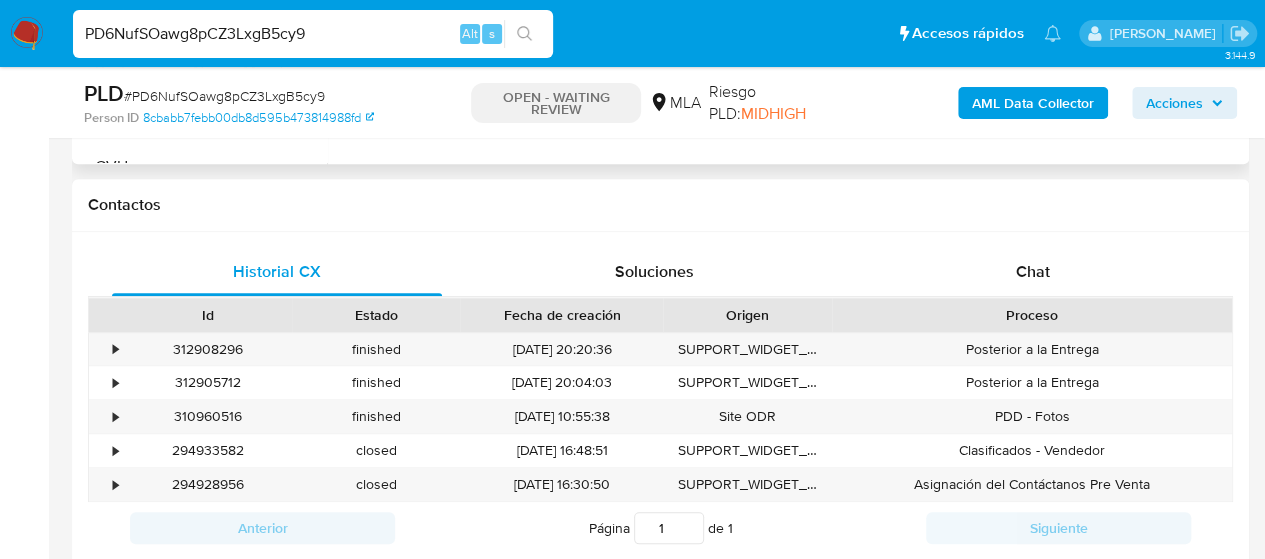 scroll, scrollTop: 1000, scrollLeft: 0, axis: vertical 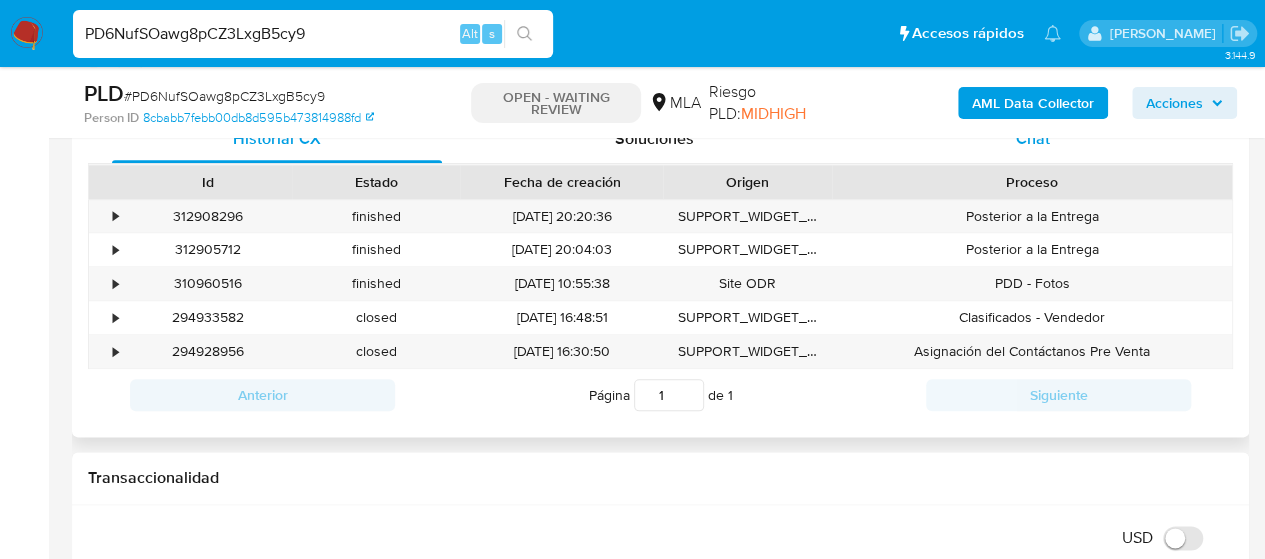 click on "Chat" at bounding box center [1033, 139] 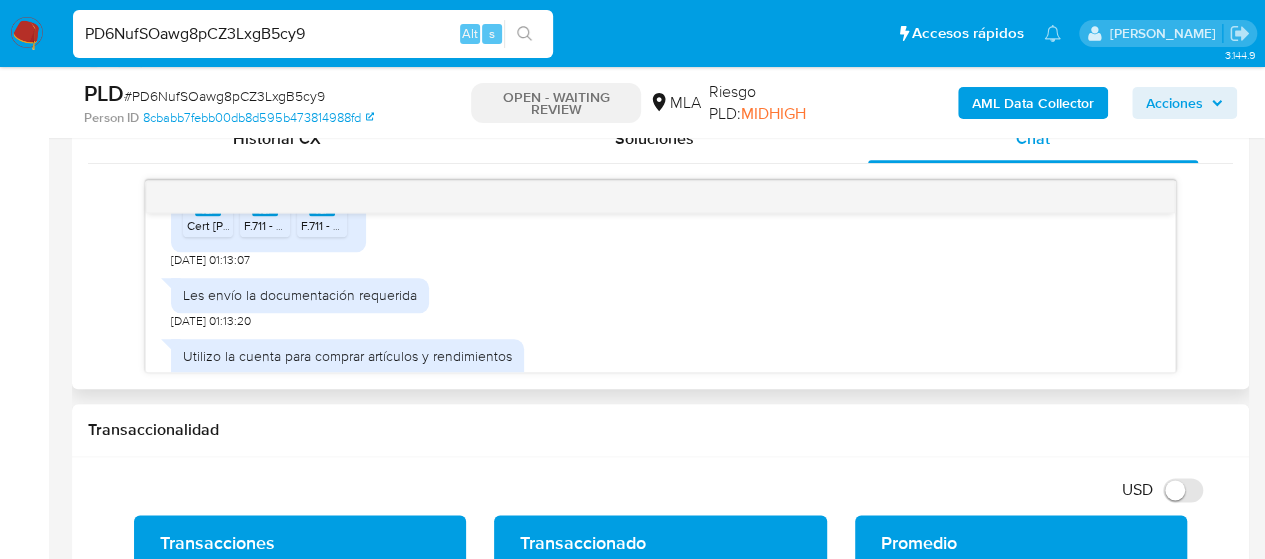 scroll, scrollTop: 1248, scrollLeft: 0, axis: vertical 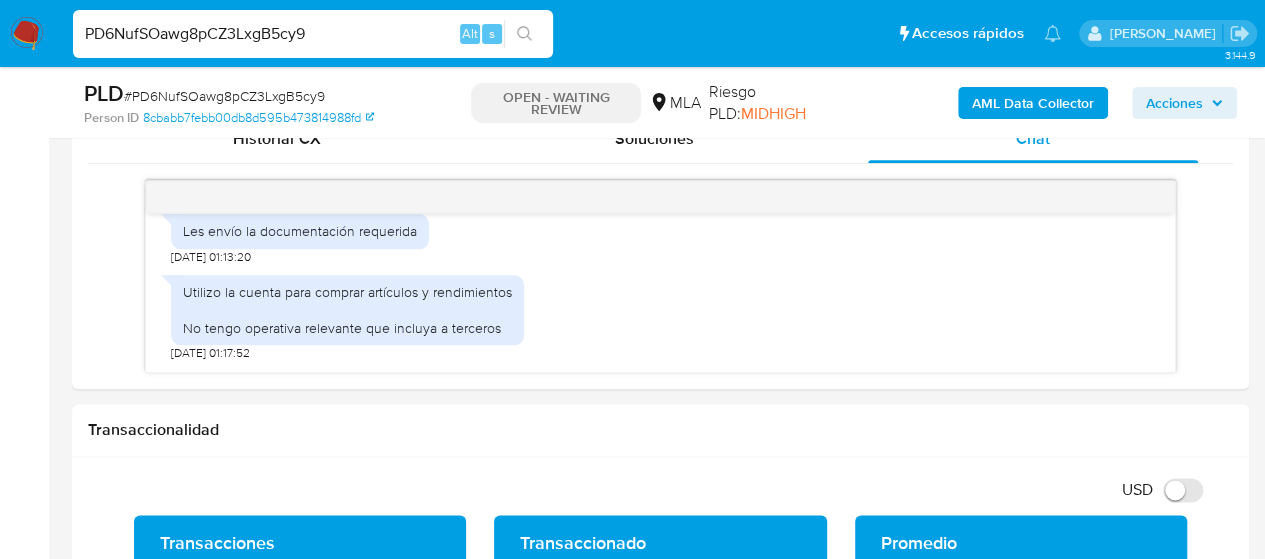 click on "PD6NufSOawg8pCZ3LxgB5cy9" at bounding box center [313, 34] 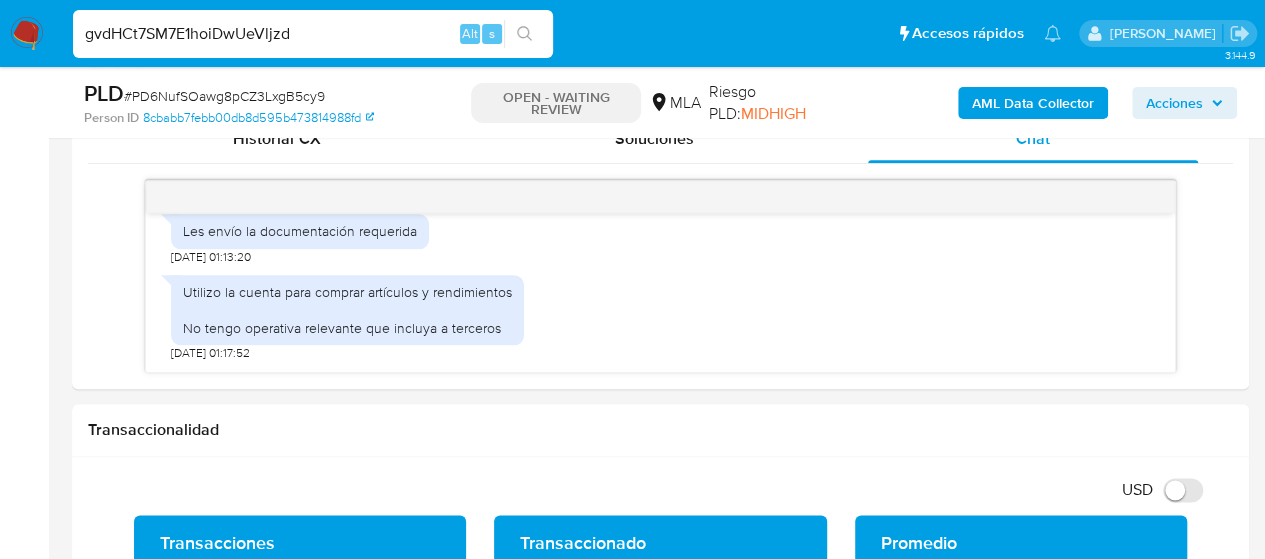 type on "gvdHCt7SM7E1hoiDwUeVljzd" 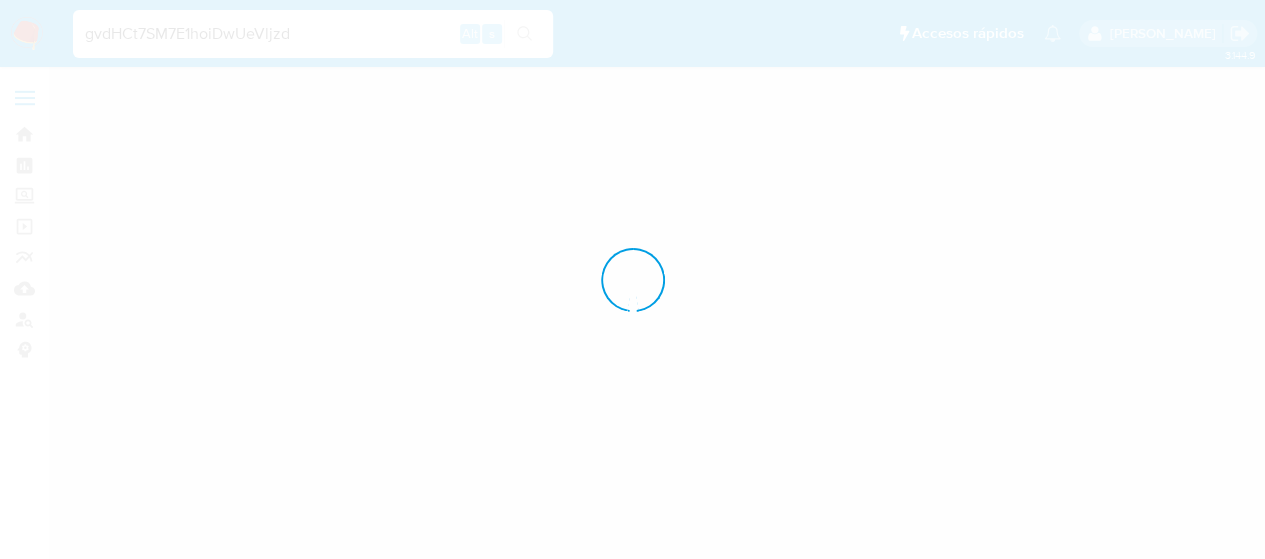 scroll, scrollTop: 0, scrollLeft: 0, axis: both 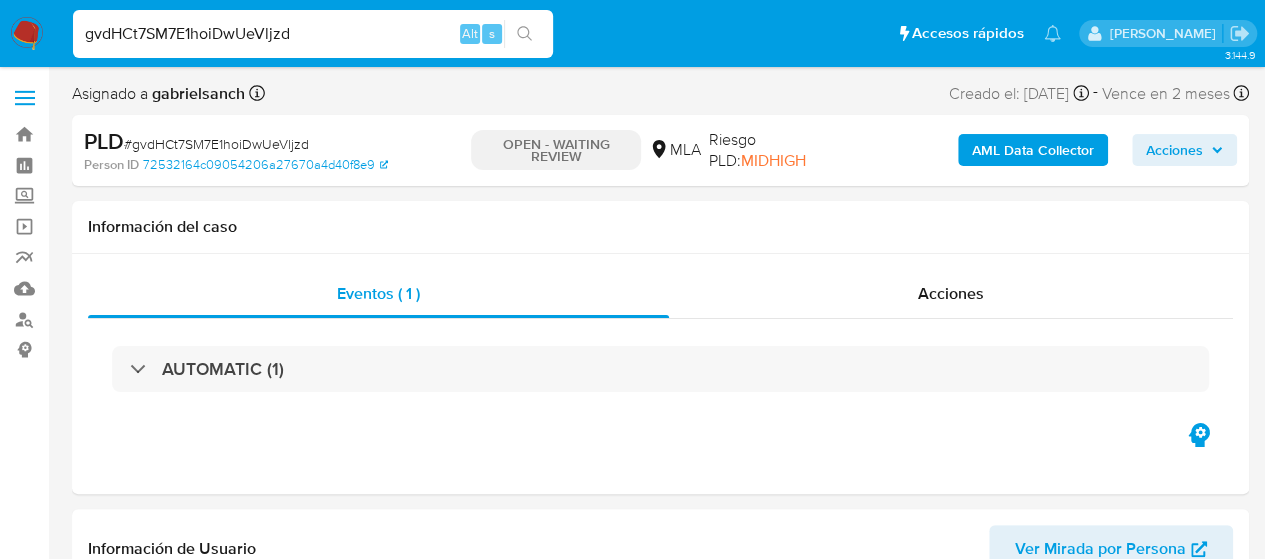 select on "10" 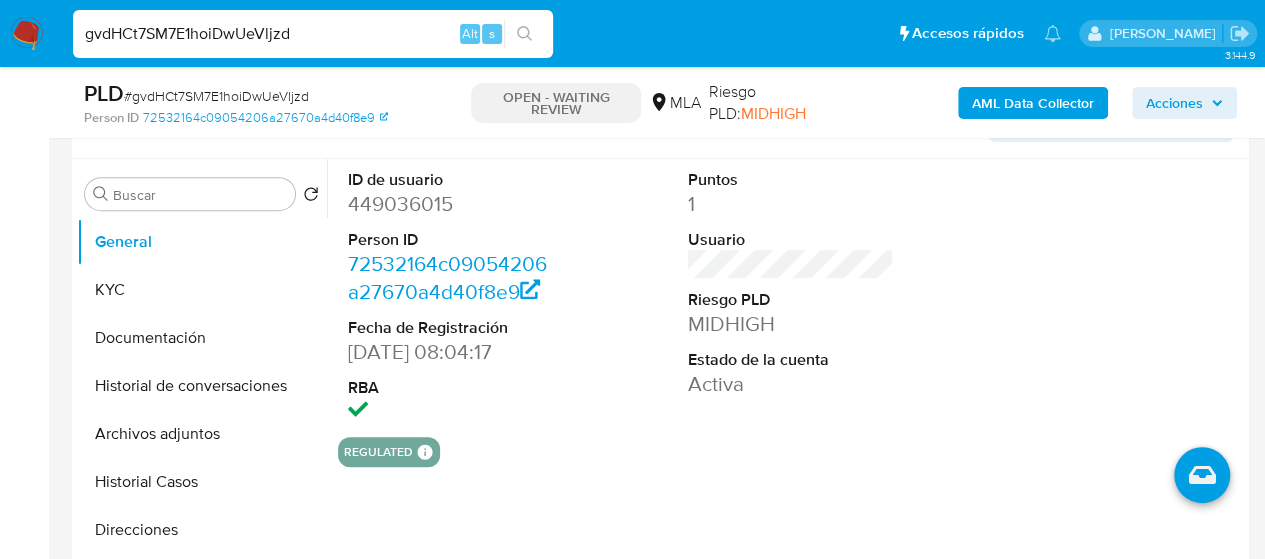scroll, scrollTop: 500, scrollLeft: 0, axis: vertical 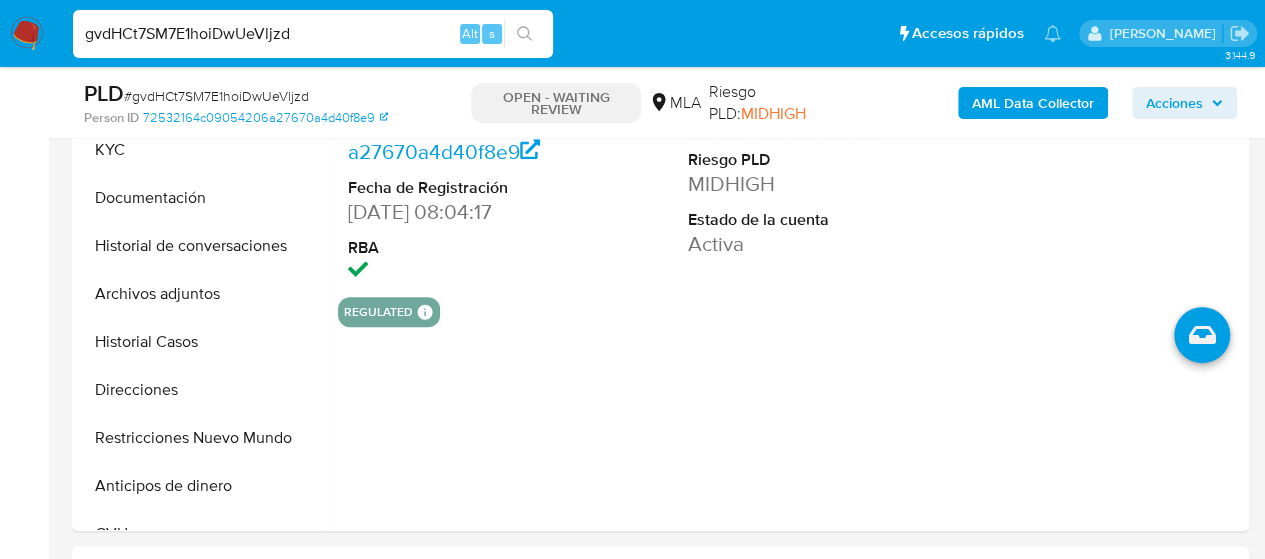 click on "gvdHCt7SM7E1hoiDwUeVljzd" at bounding box center [313, 34] 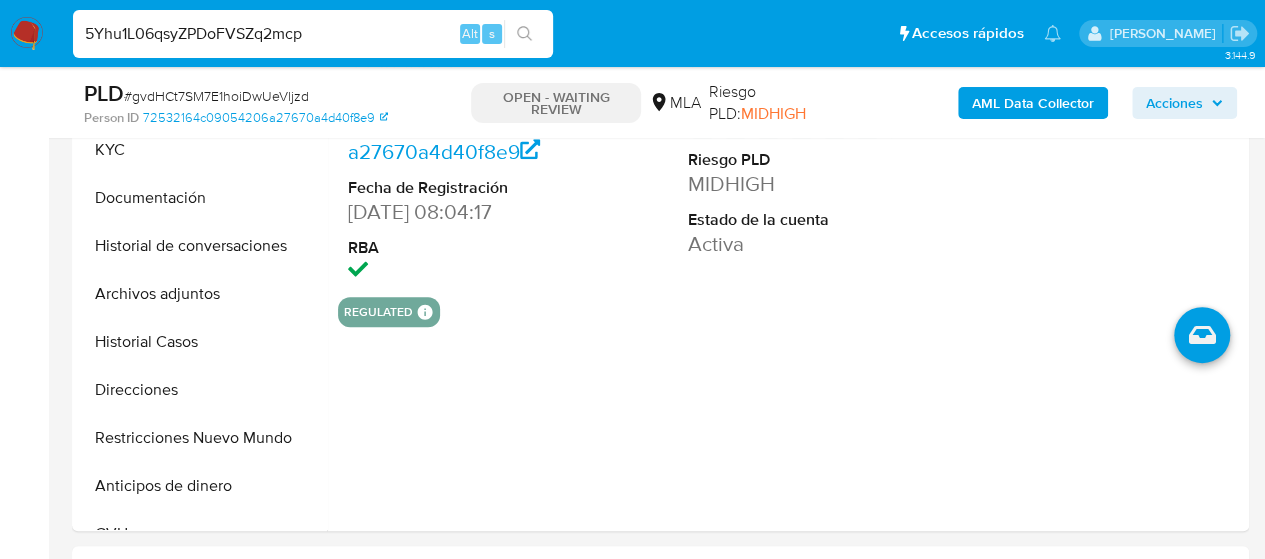type on "5Yhu1L06qsyZPDoFVSZq2mcp" 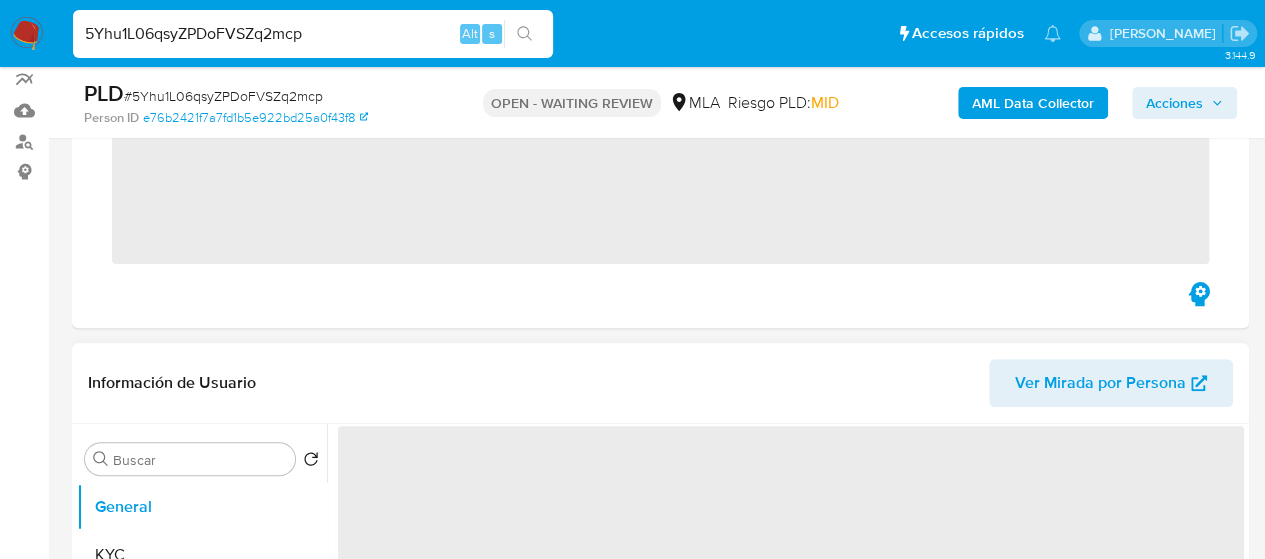 scroll, scrollTop: 300, scrollLeft: 0, axis: vertical 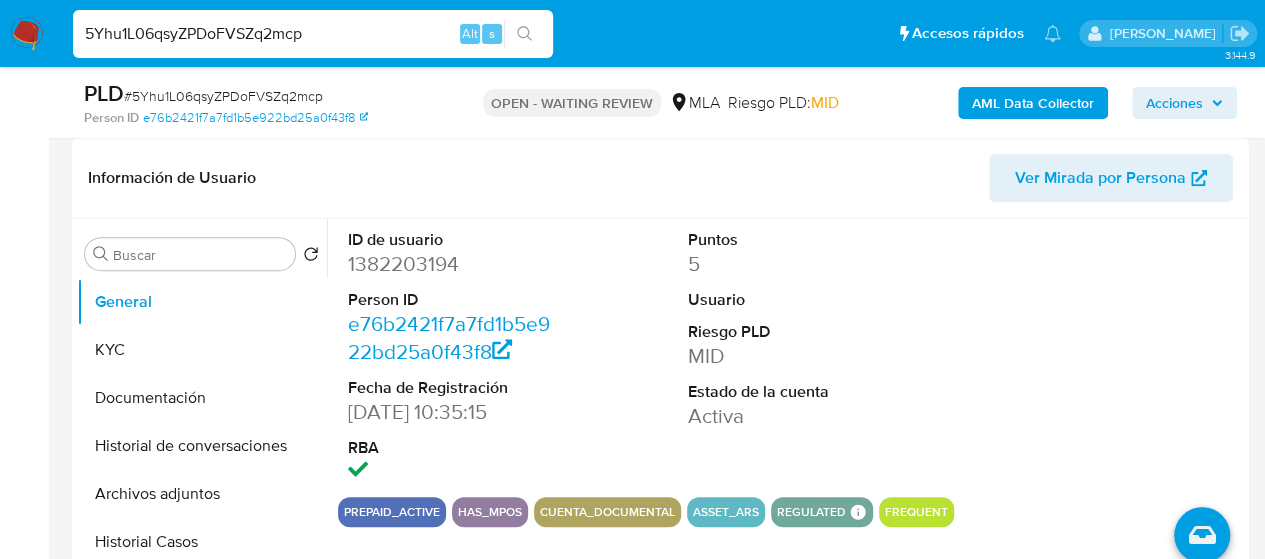 select on "10" 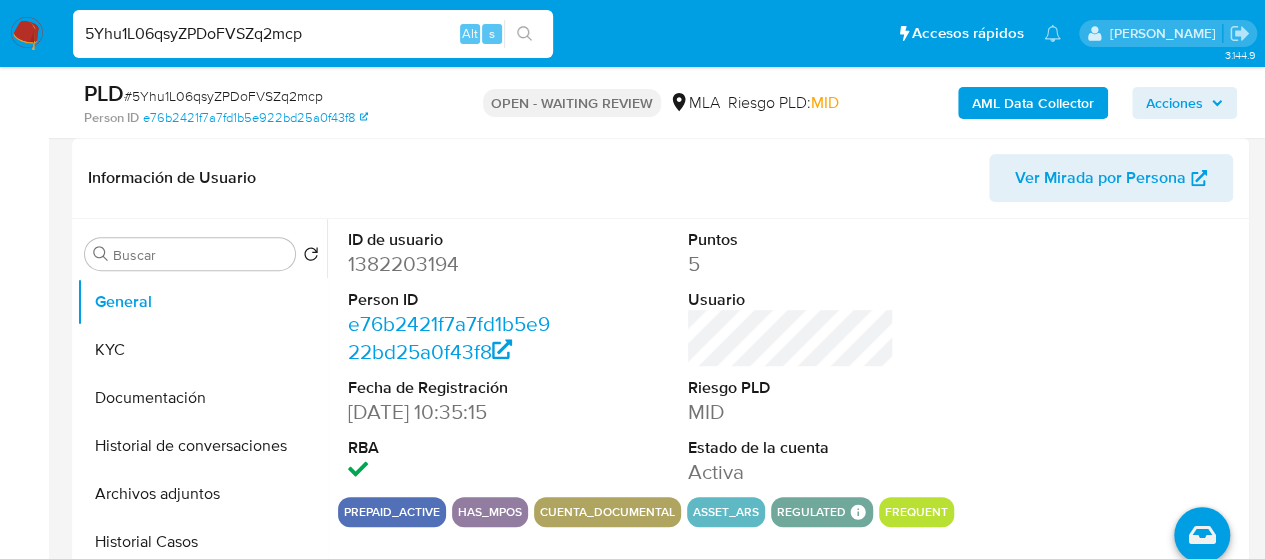 click on "5Yhu1L06qsyZPDoFVSZq2mcp" at bounding box center (313, 34) 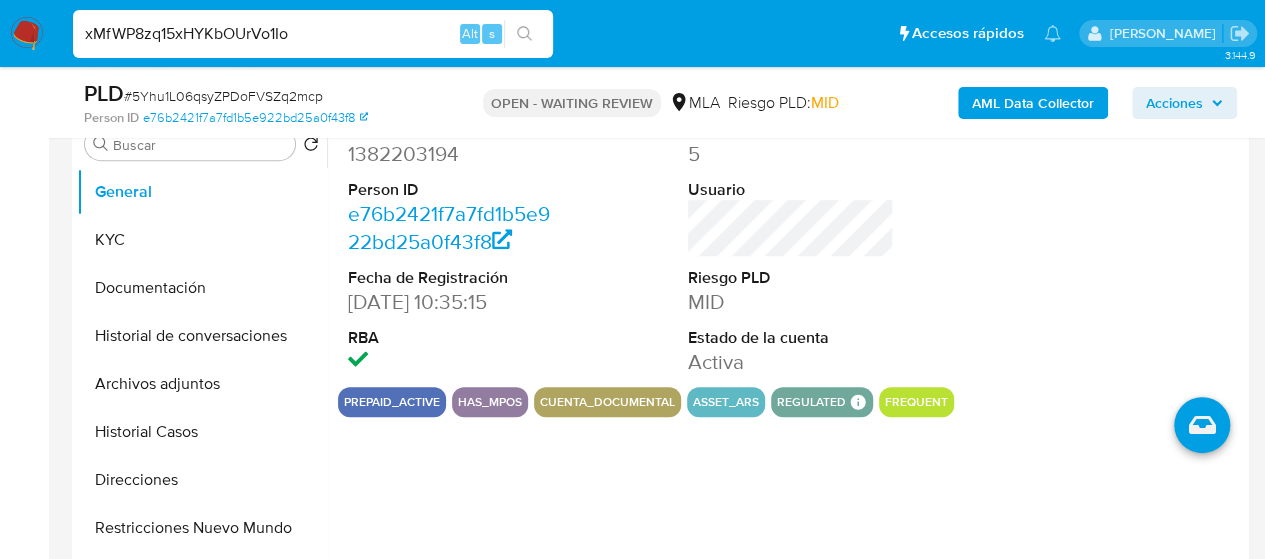 scroll, scrollTop: 500, scrollLeft: 0, axis: vertical 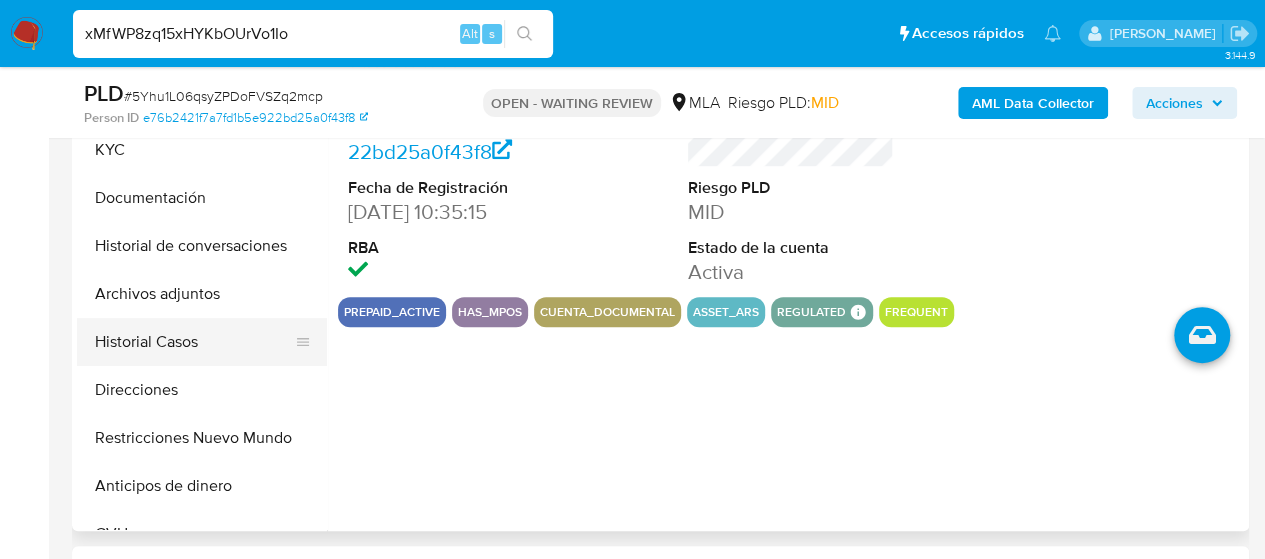 click on "Historial Casos" at bounding box center [194, 342] 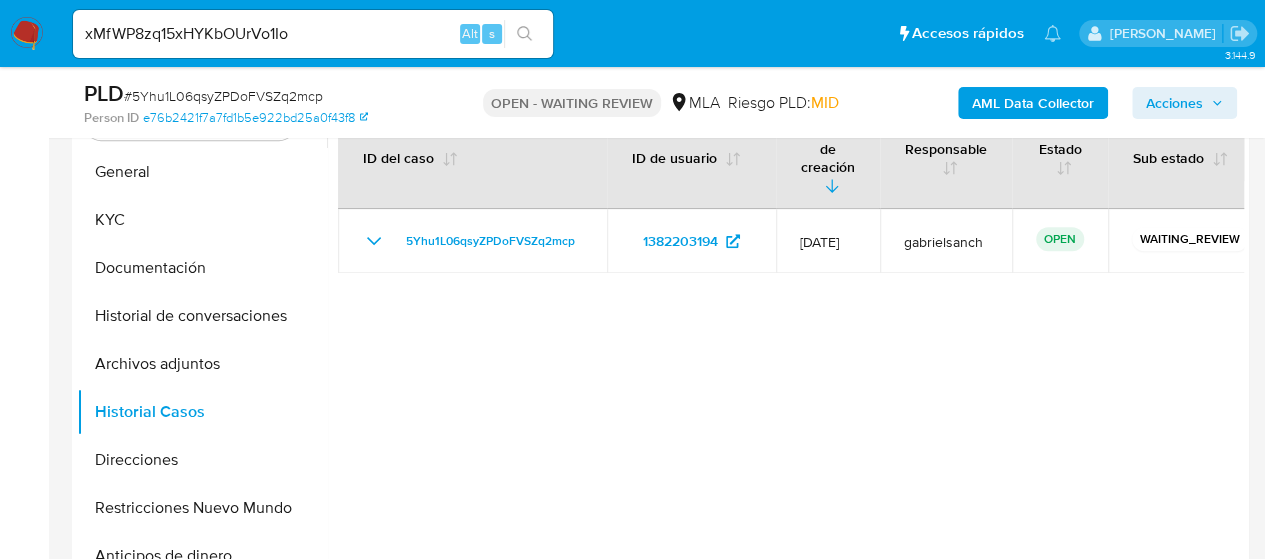 scroll, scrollTop: 400, scrollLeft: 0, axis: vertical 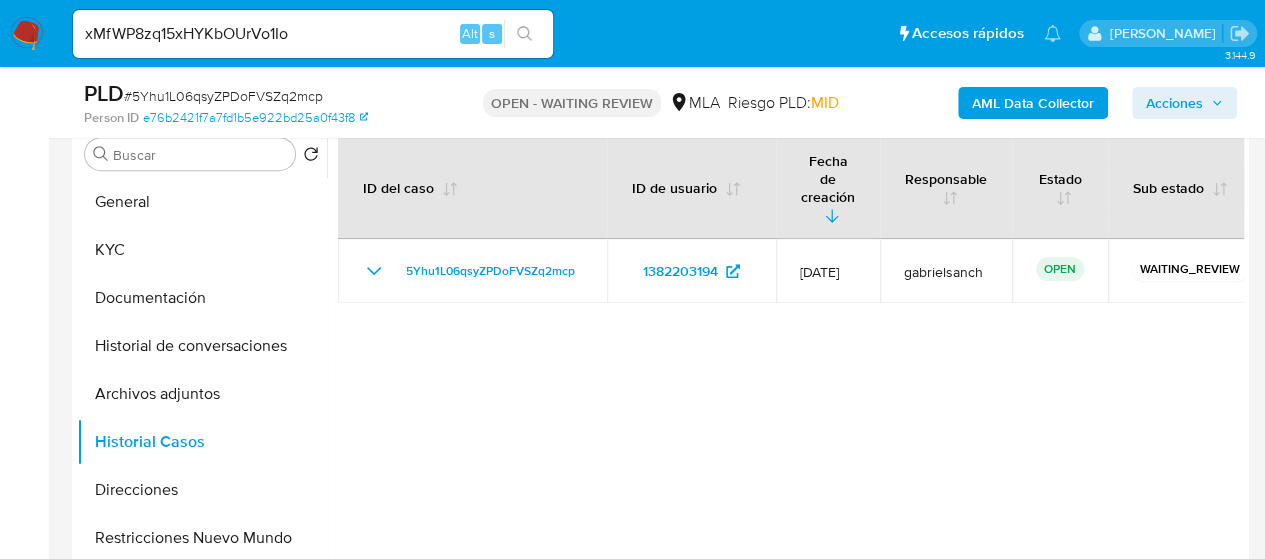 click on "xMfWP8zq15xHYKbOUrVo1Io" at bounding box center [313, 34] 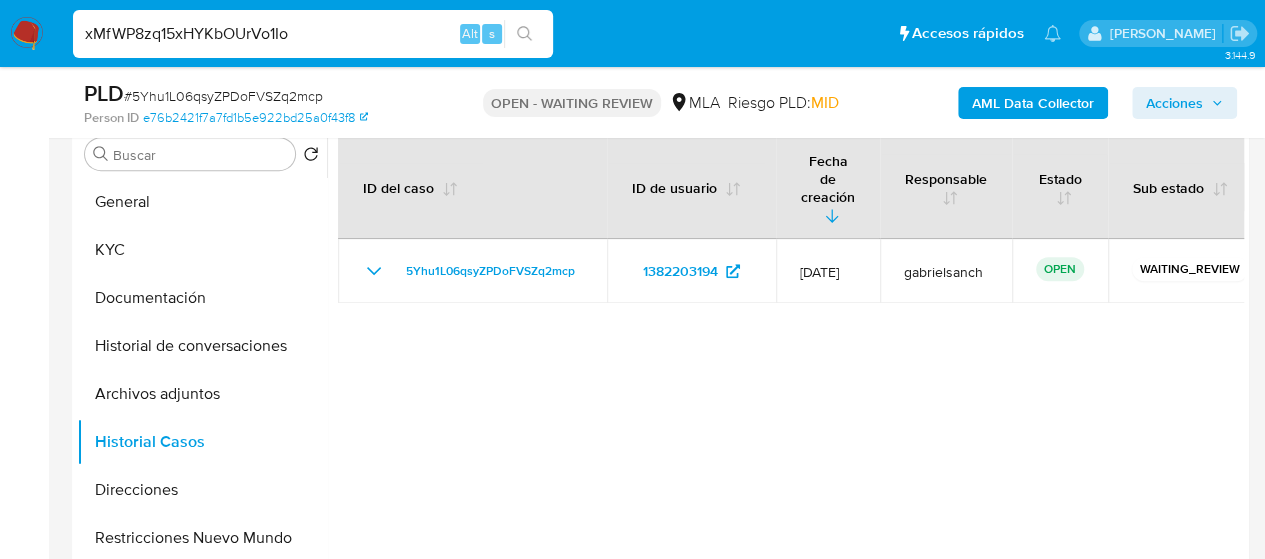 click on "xMfWP8zq15xHYKbOUrVo1Io" at bounding box center [313, 34] 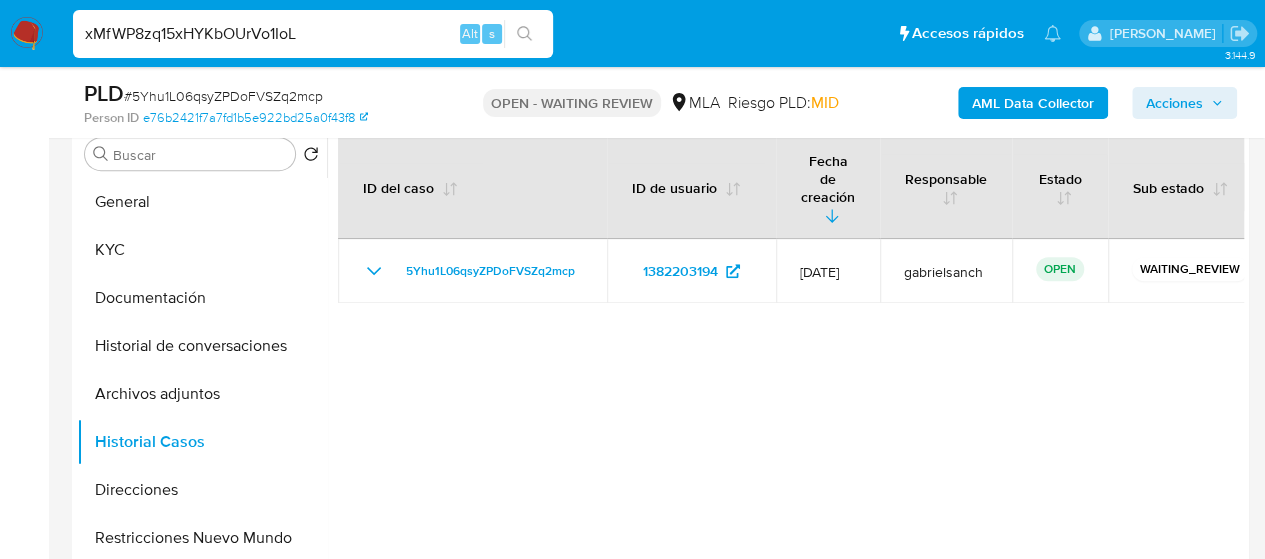 type on "xMfWP8zq15xHYKbOUrVo1IoL" 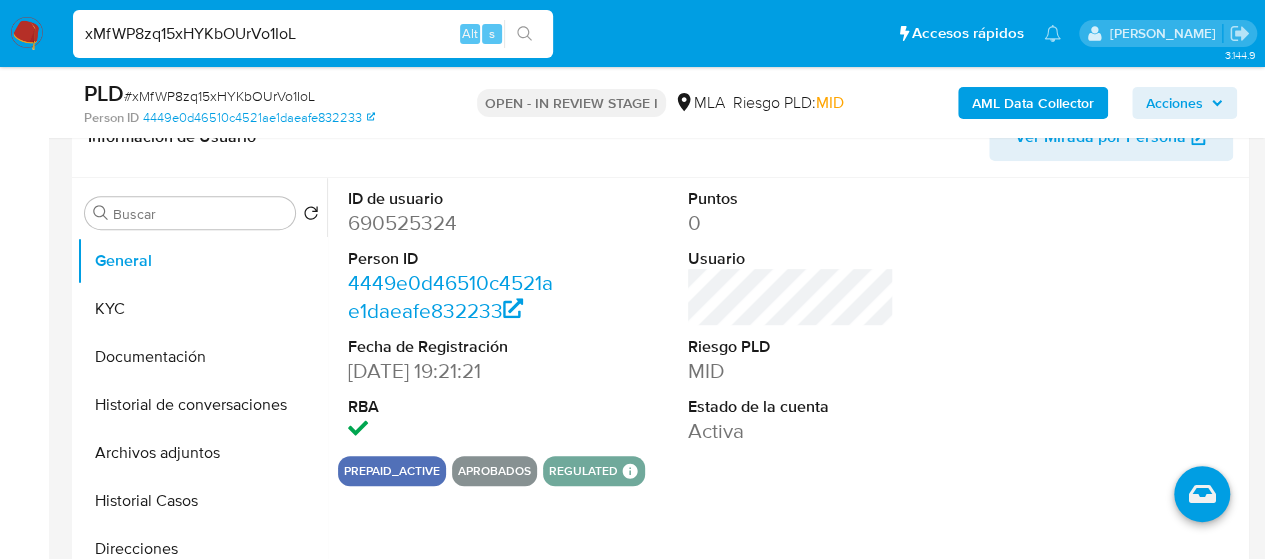 scroll, scrollTop: 500, scrollLeft: 0, axis: vertical 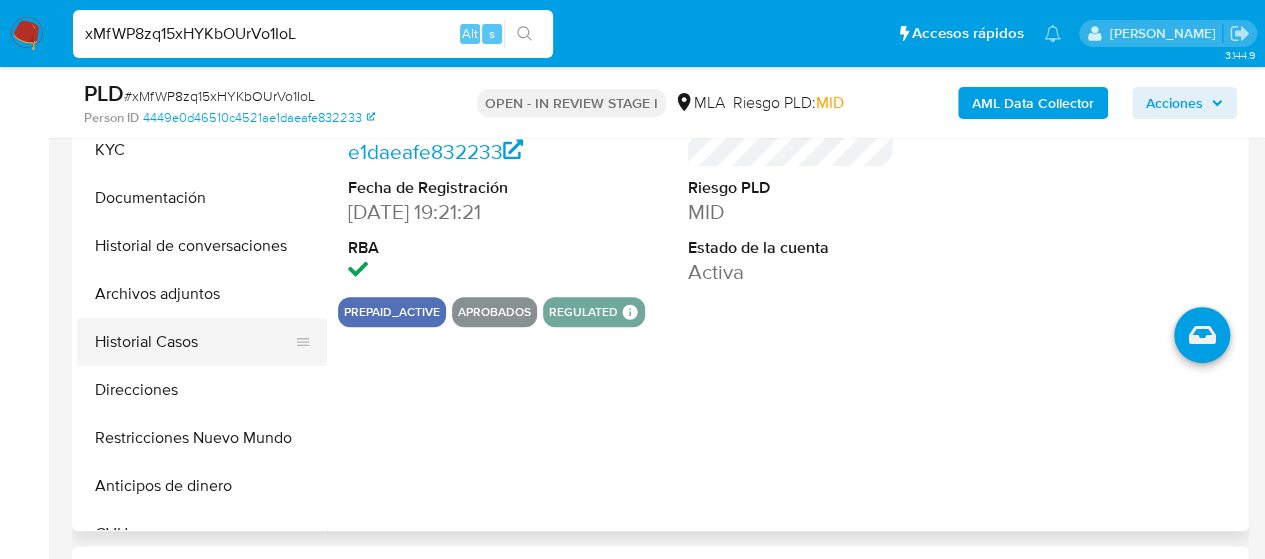 click on "Historial Casos" at bounding box center (194, 342) 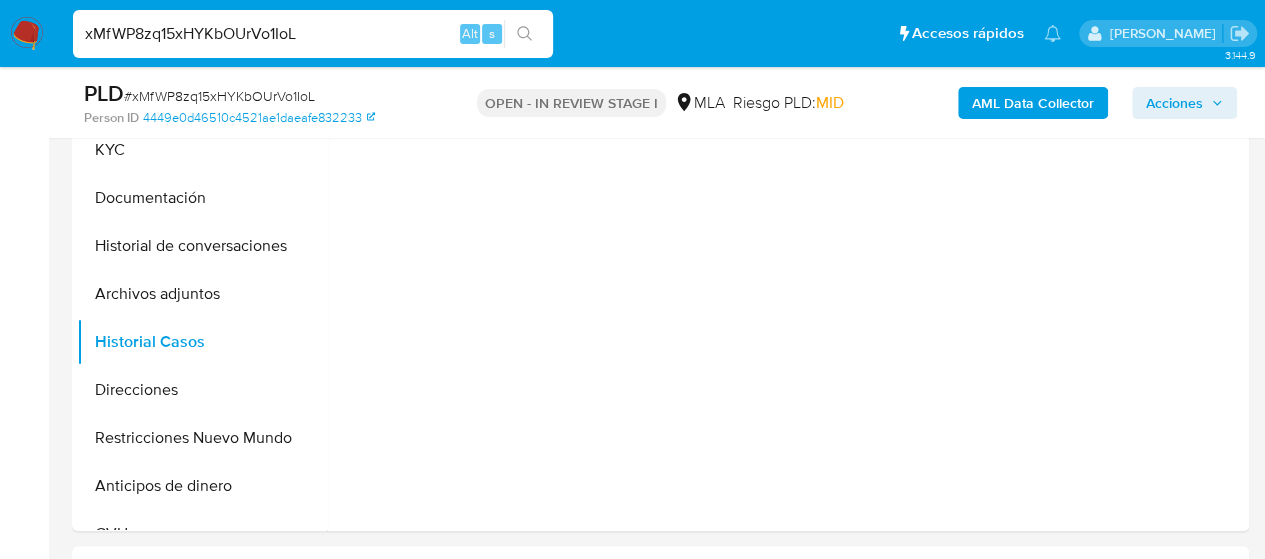 select on "10" 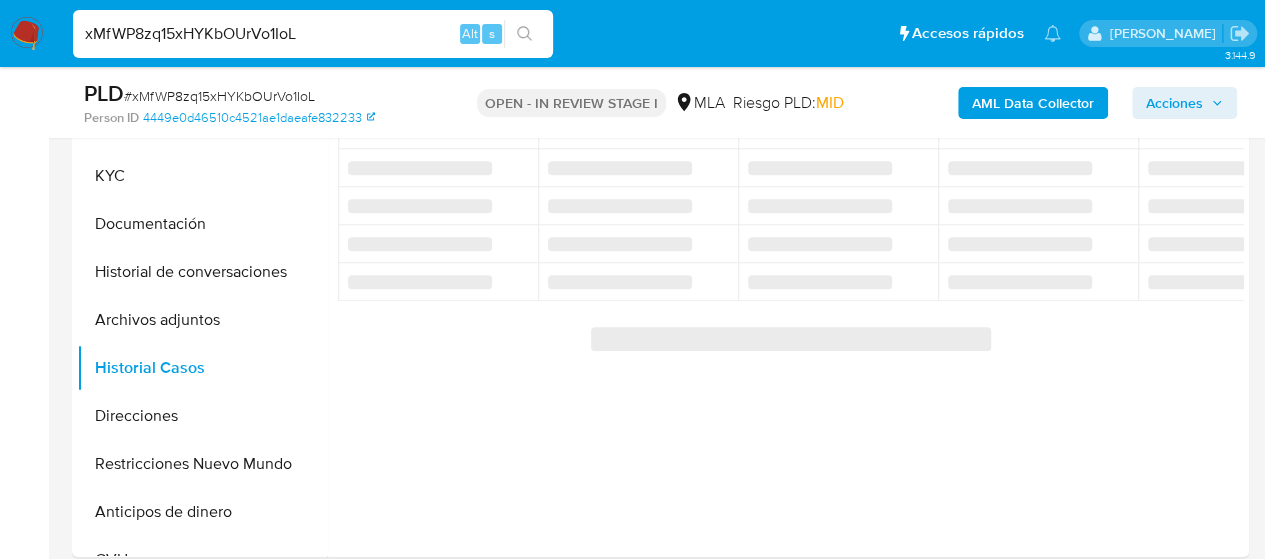scroll, scrollTop: 400, scrollLeft: 0, axis: vertical 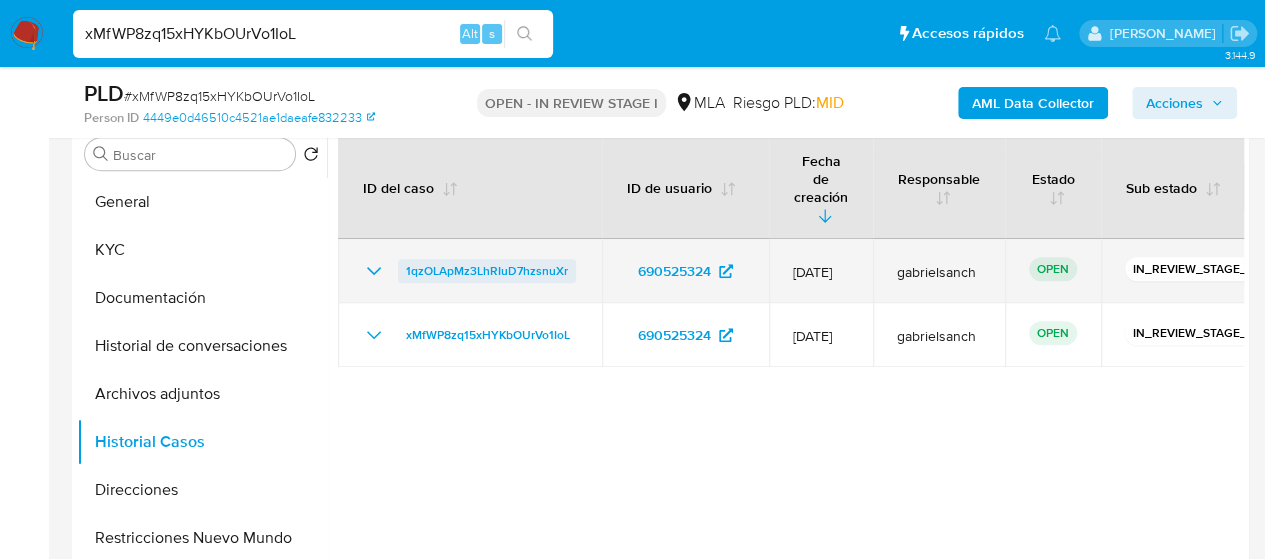 click on "1qzOLApMz3LhRIuD7hzsnuXr" at bounding box center (487, 271) 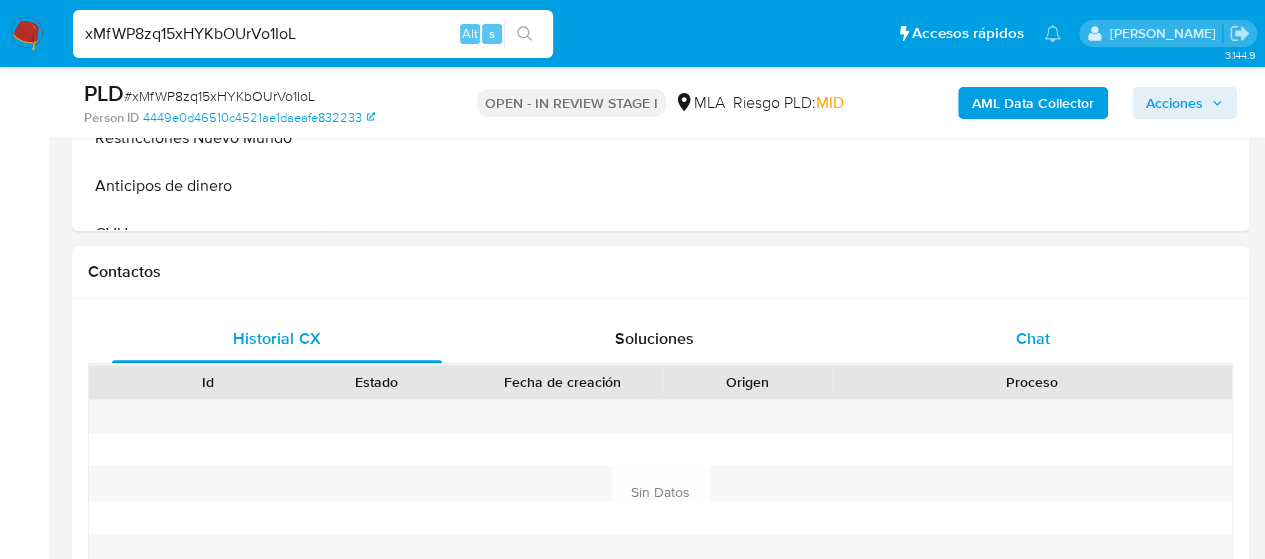click on "Chat" at bounding box center (1033, 338) 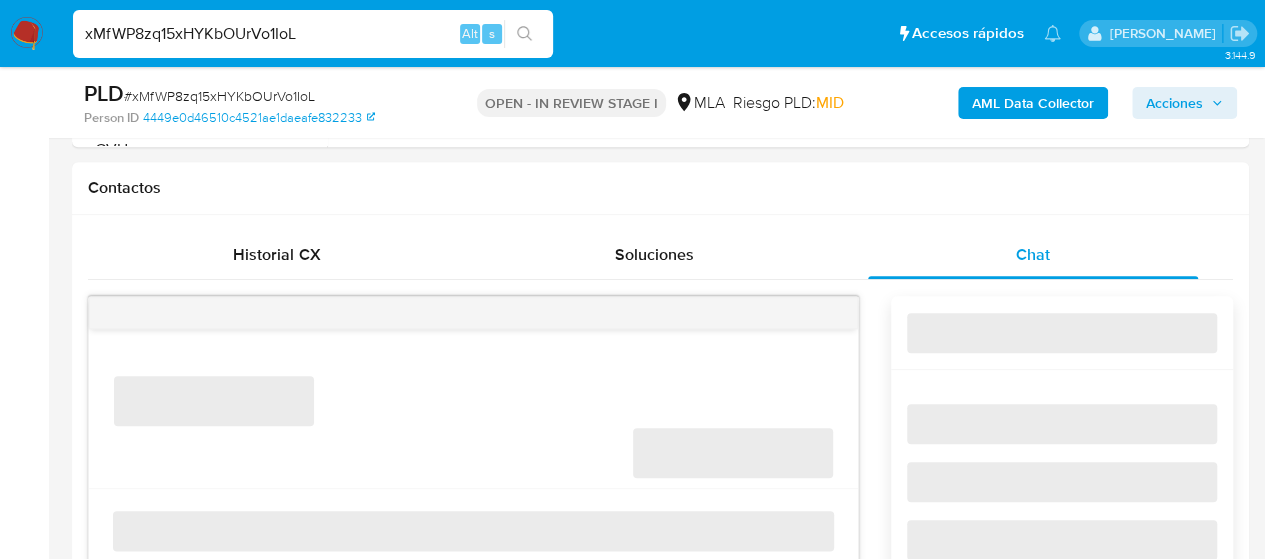 scroll, scrollTop: 1000, scrollLeft: 0, axis: vertical 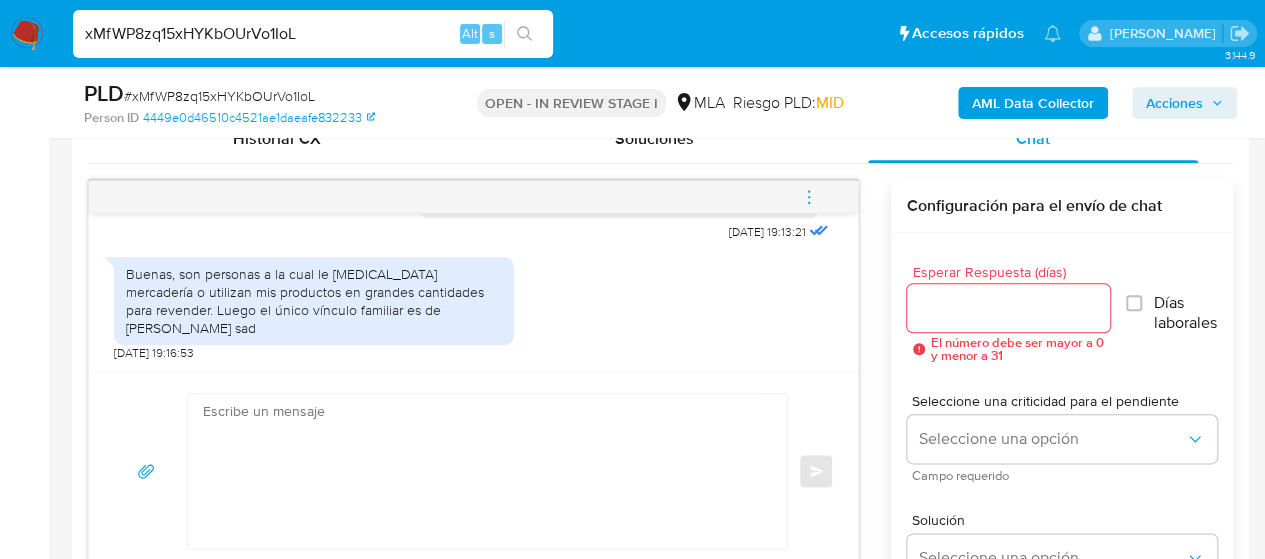 click on "xMfWP8zq15xHYKbOUrVo1IoL" at bounding box center [313, 34] 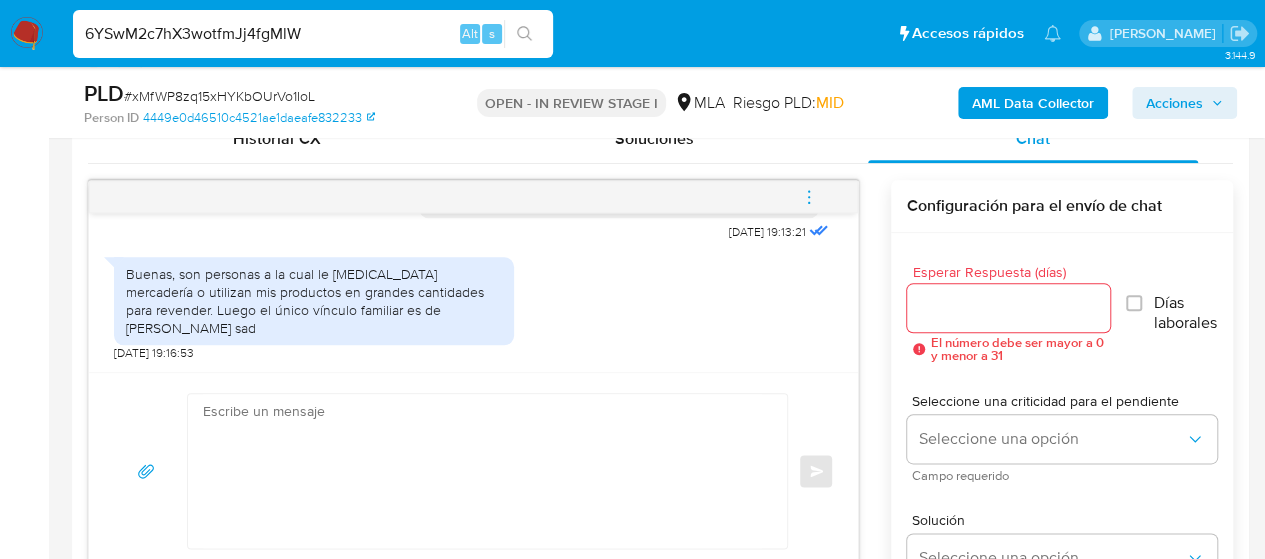 type on "6YSwM2c7hX3wotfmJj4fgMlW" 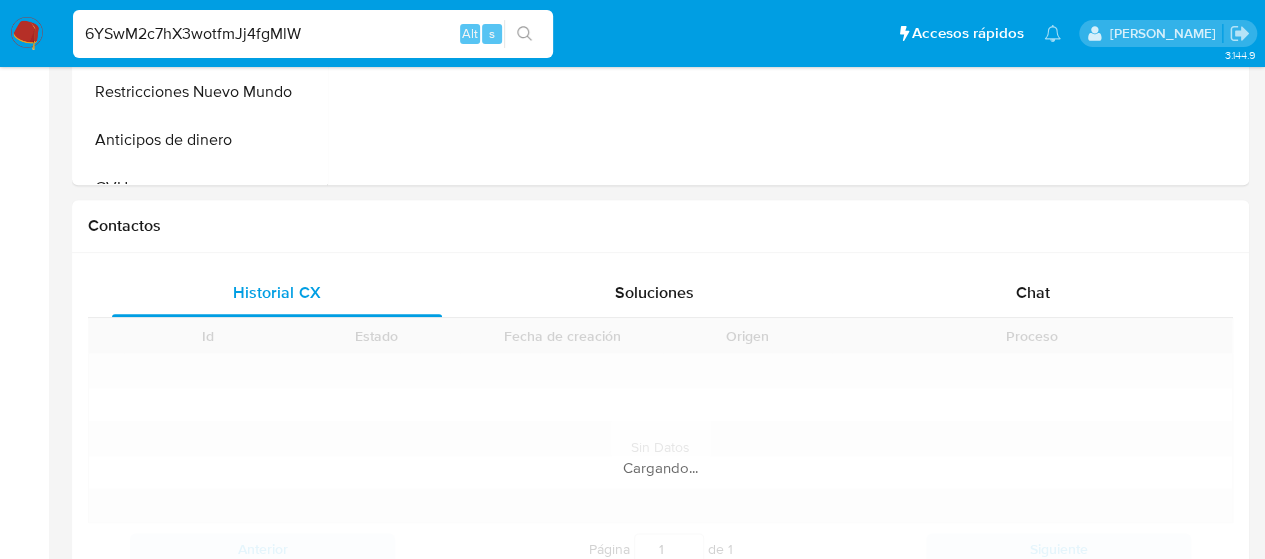 scroll, scrollTop: 0, scrollLeft: 0, axis: both 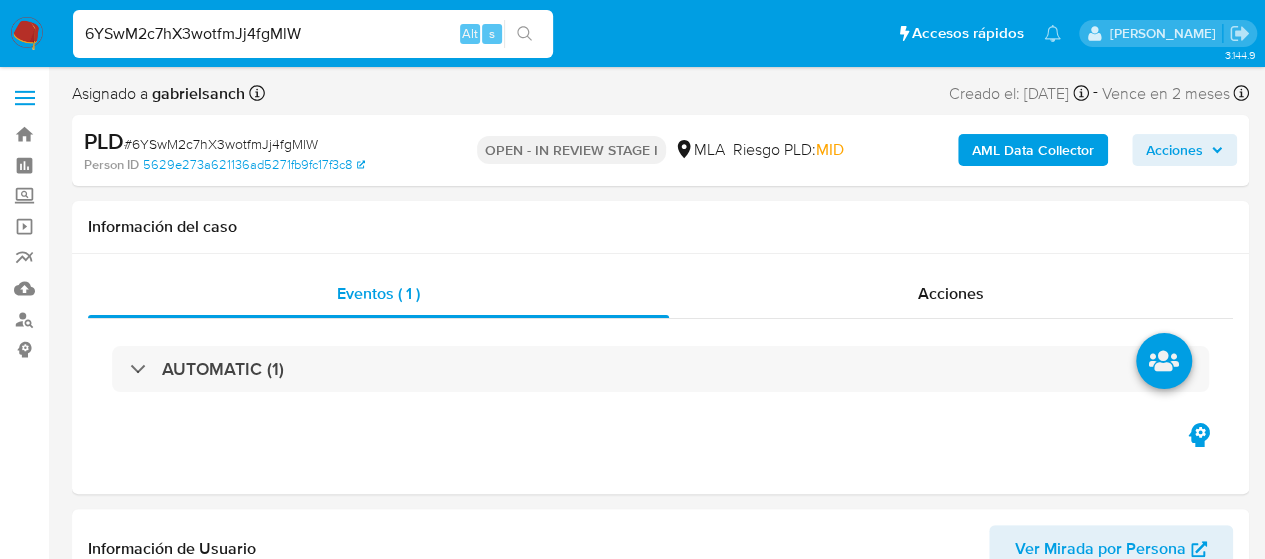 select on "10" 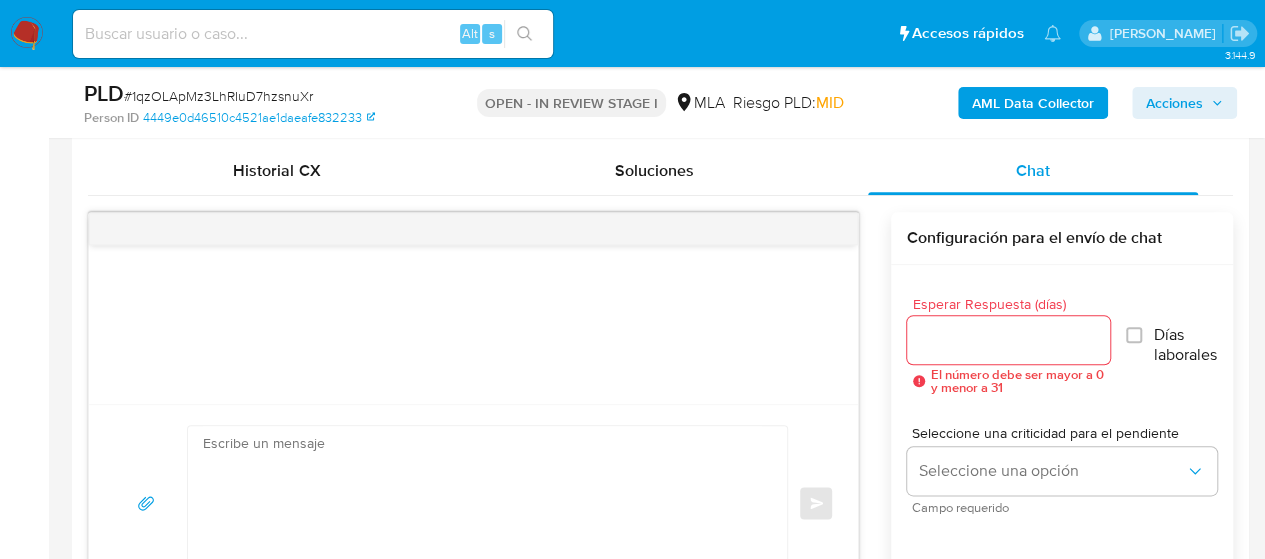 scroll, scrollTop: 1000, scrollLeft: 0, axis: vertical 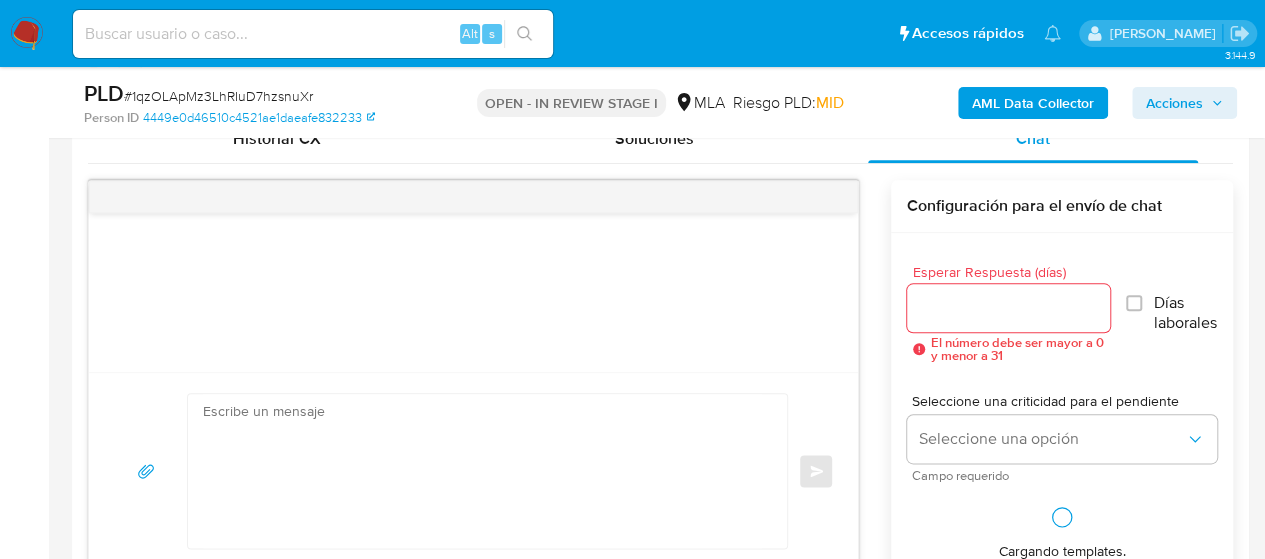 select on "10" 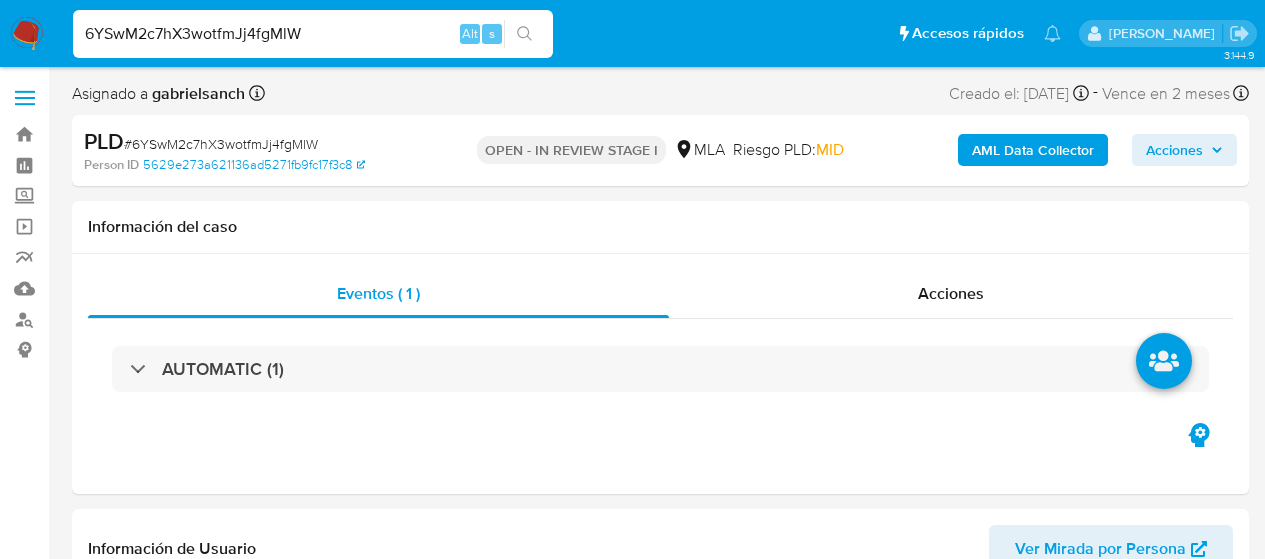 select on "10" 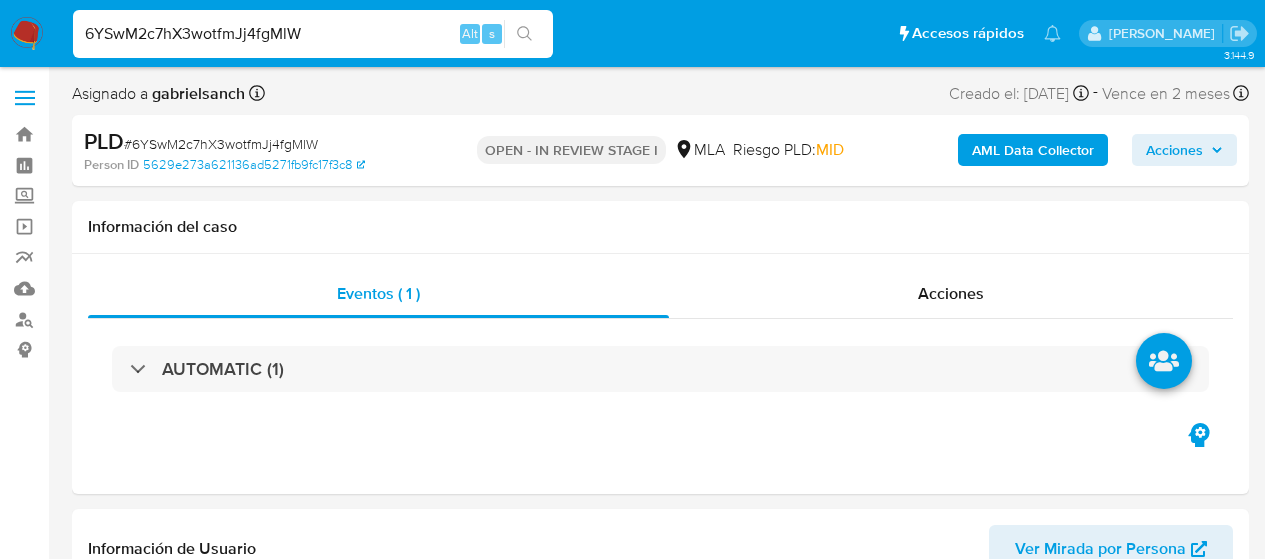 scroll, scrollTop: 0, scrollLeft: 0, axis: both 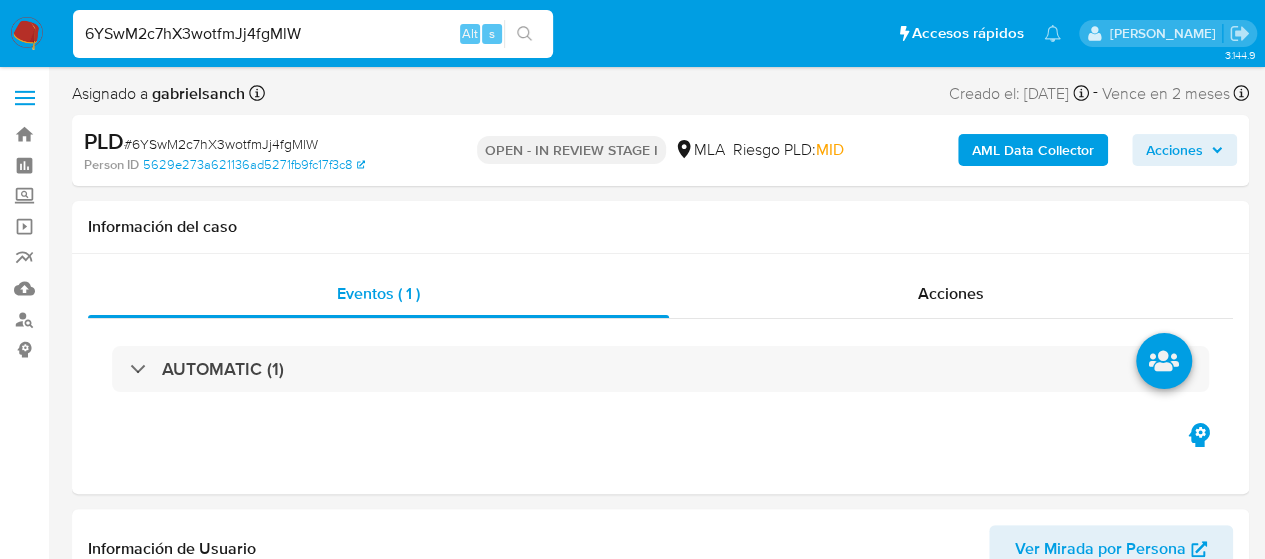 click on "6YSwM2c7hX3wotfmJj4fgMlW" at bounding box center (313, 34) 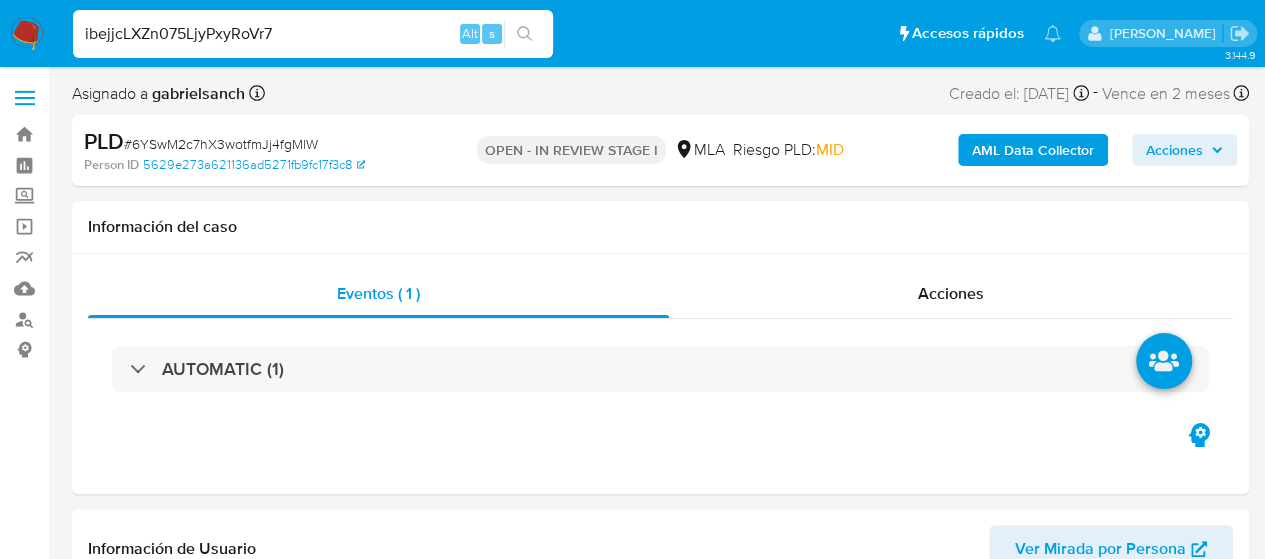 type on "ibejjcLXZn075LjyPxyRoVr7" 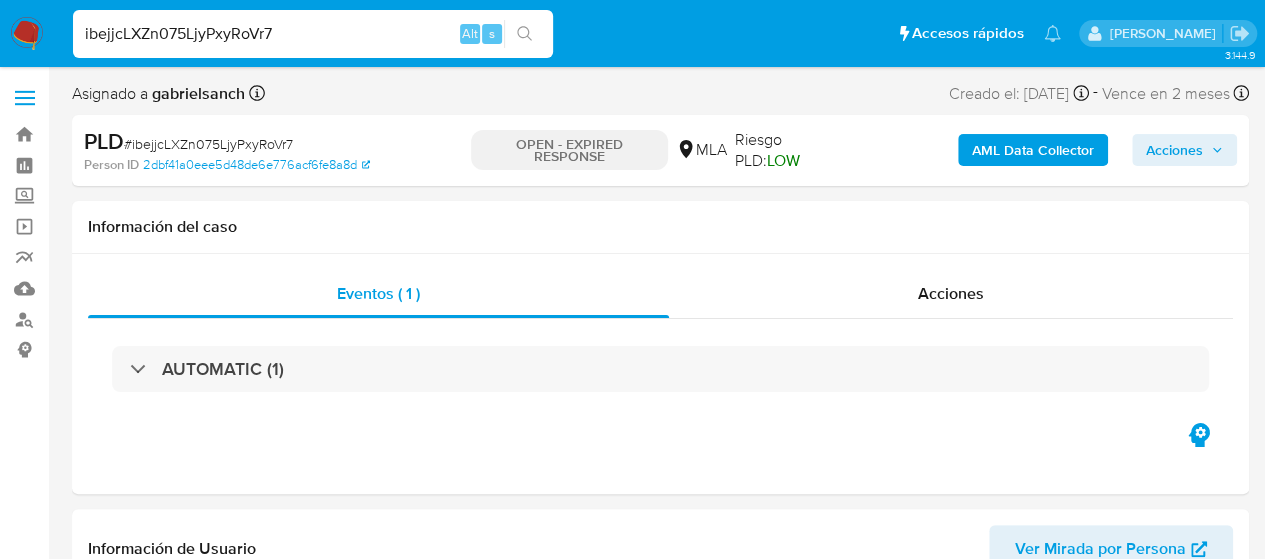 select on "10" 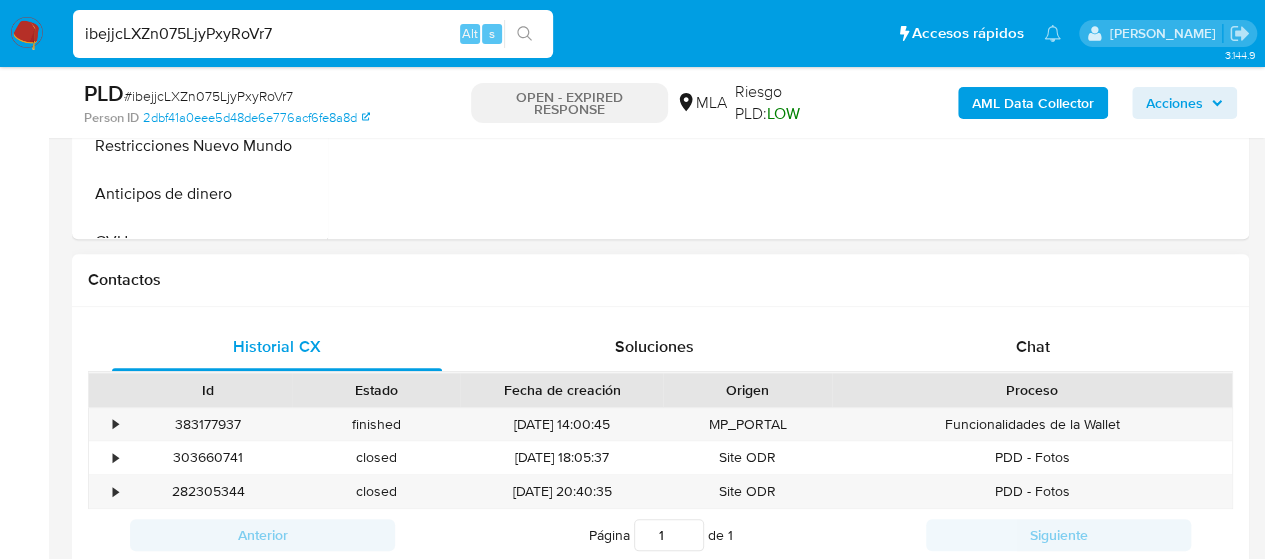 scroll, scrollTop: 900, scrollLeft: 0, axis: vertical 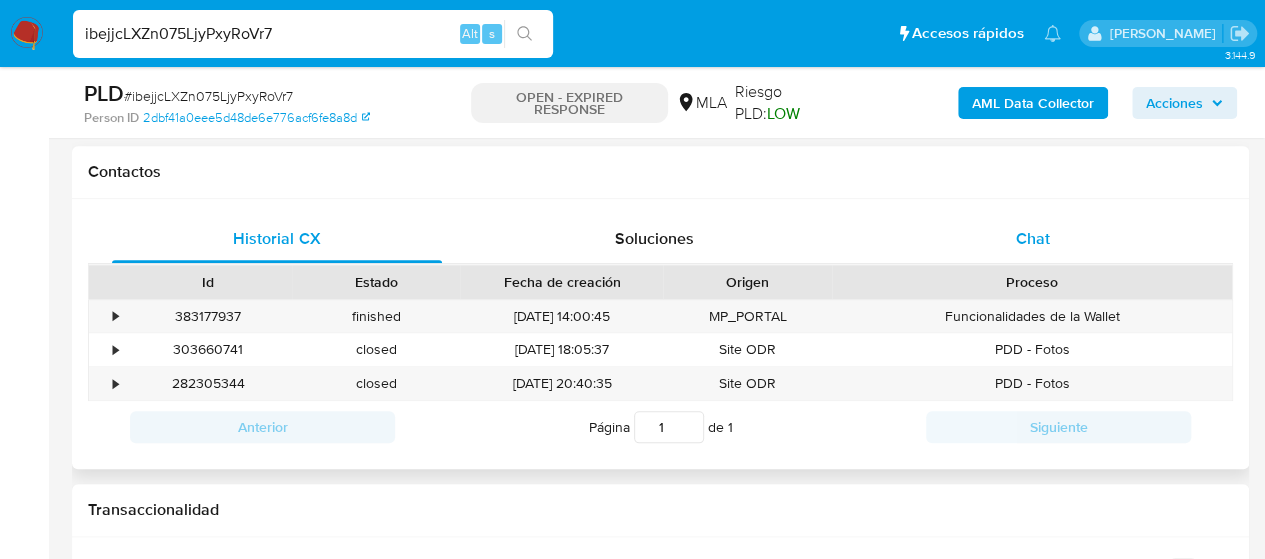 click on "Chat" at bounding box center [1033, 239] 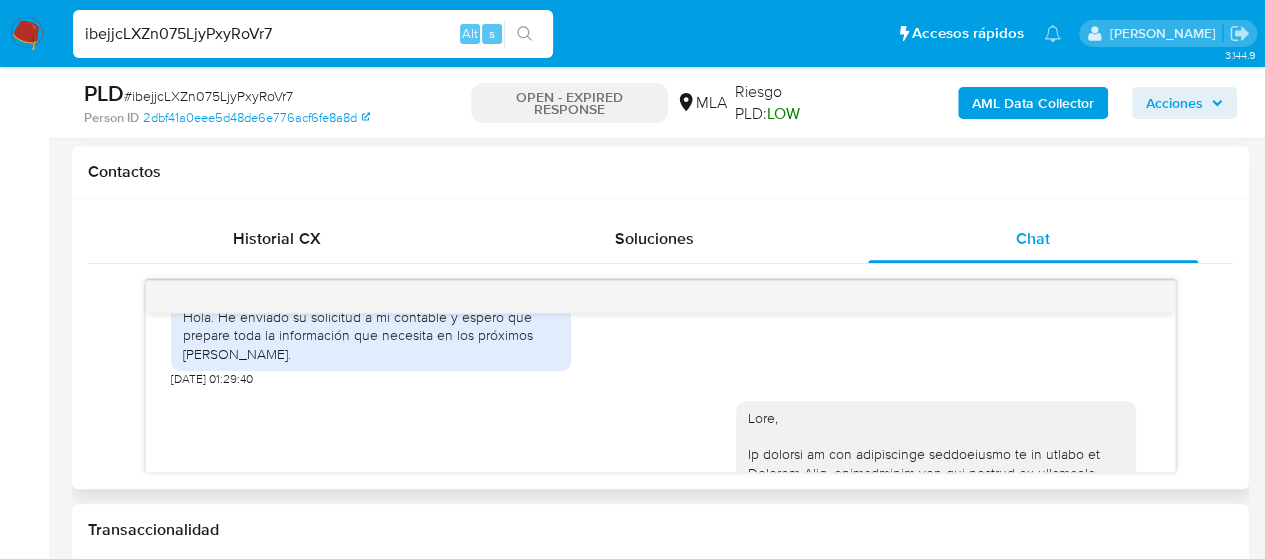 scroll, scrollTop: 1500, scrollLeft: 0, axis: vertical 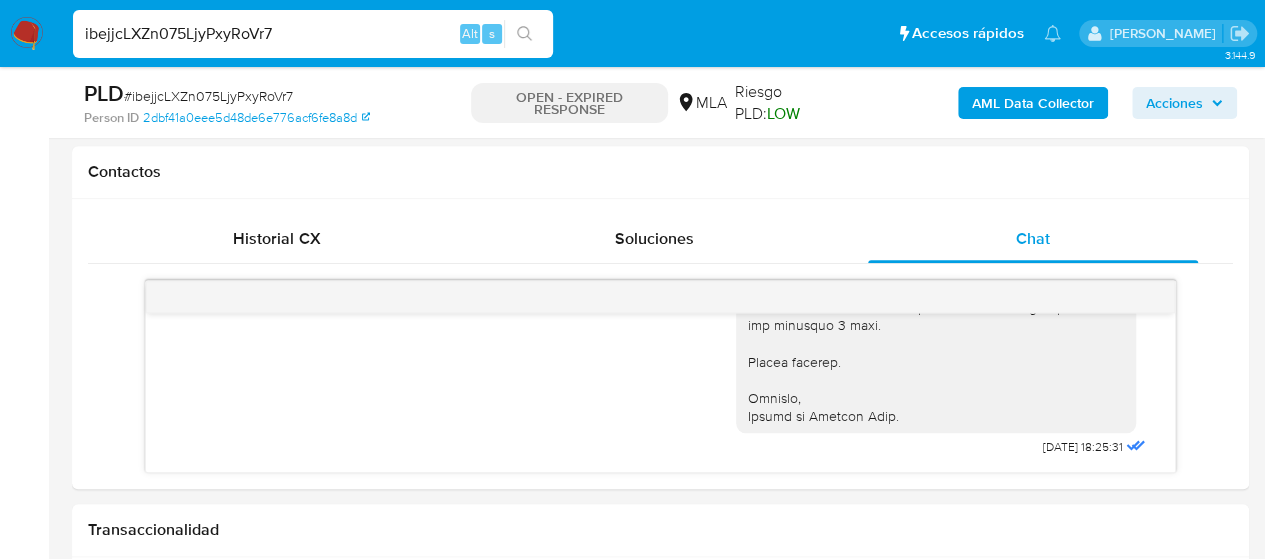 click on "ibejjcLXZn075LjyPxyRoVr7" at bounding box center [313, 34] 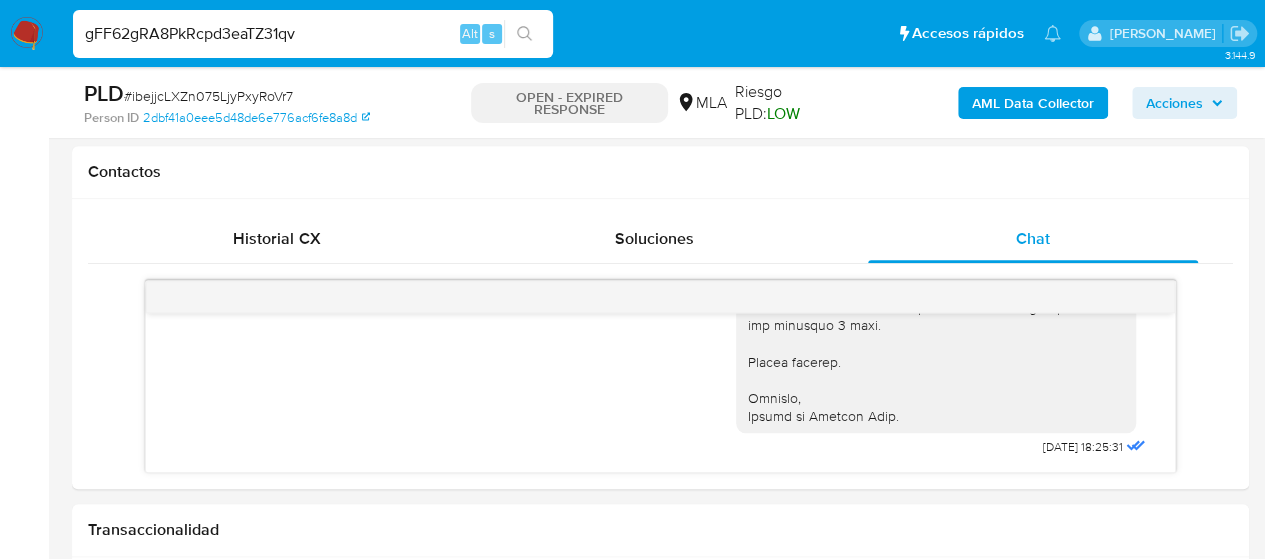 type on "gFF62gRA8PkRcpd3eaTZ31qv" 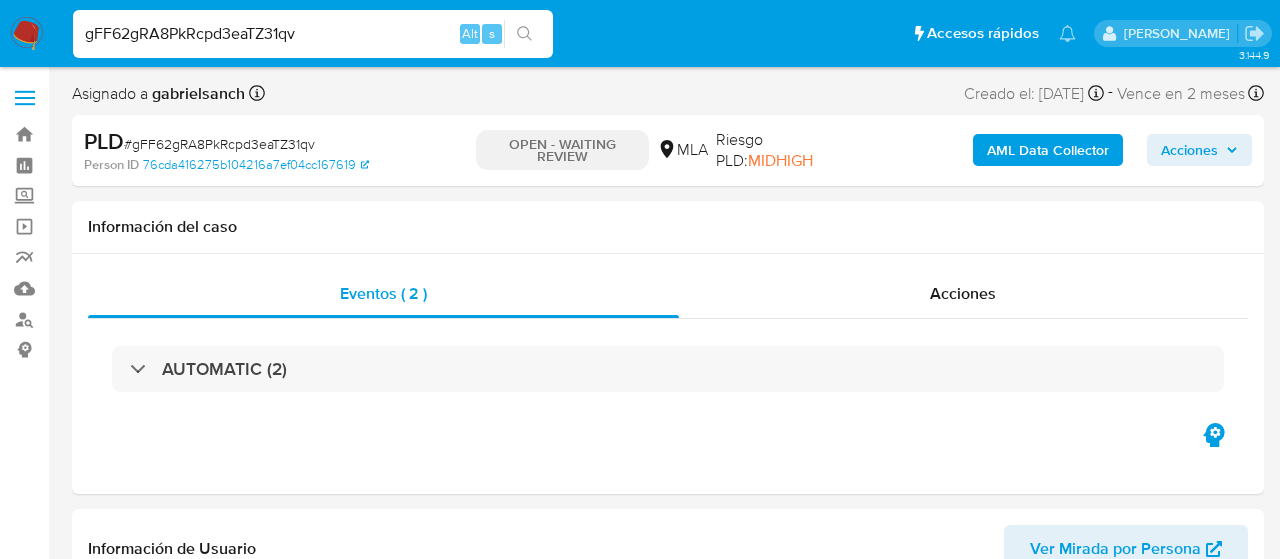 select on "10" 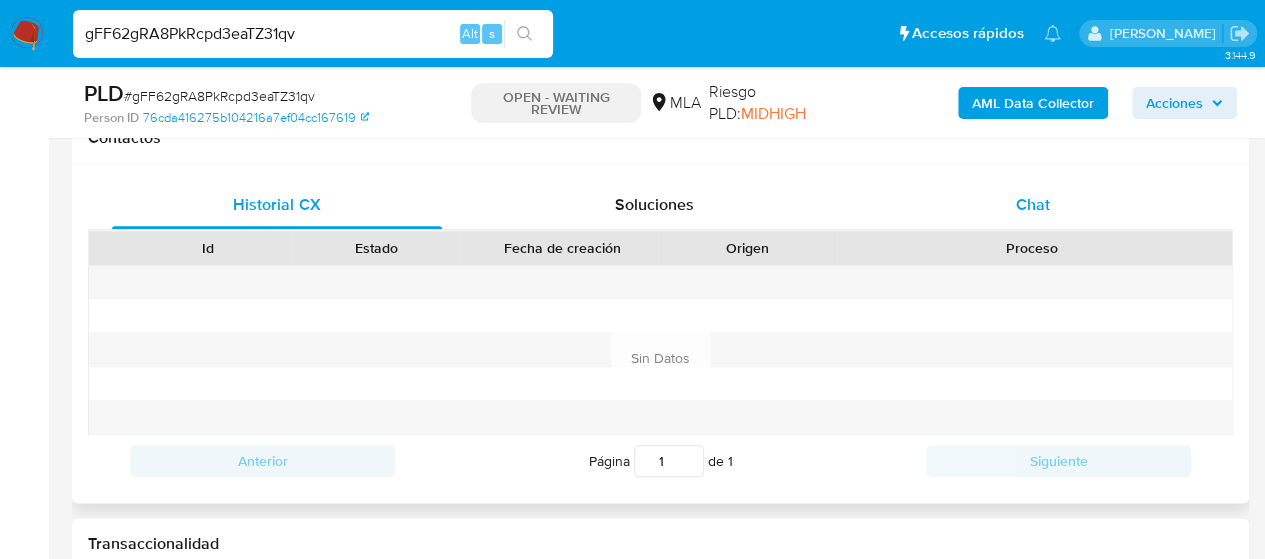 scroll, scrollTop: 900, scrollLeft: 0, axis: vertical 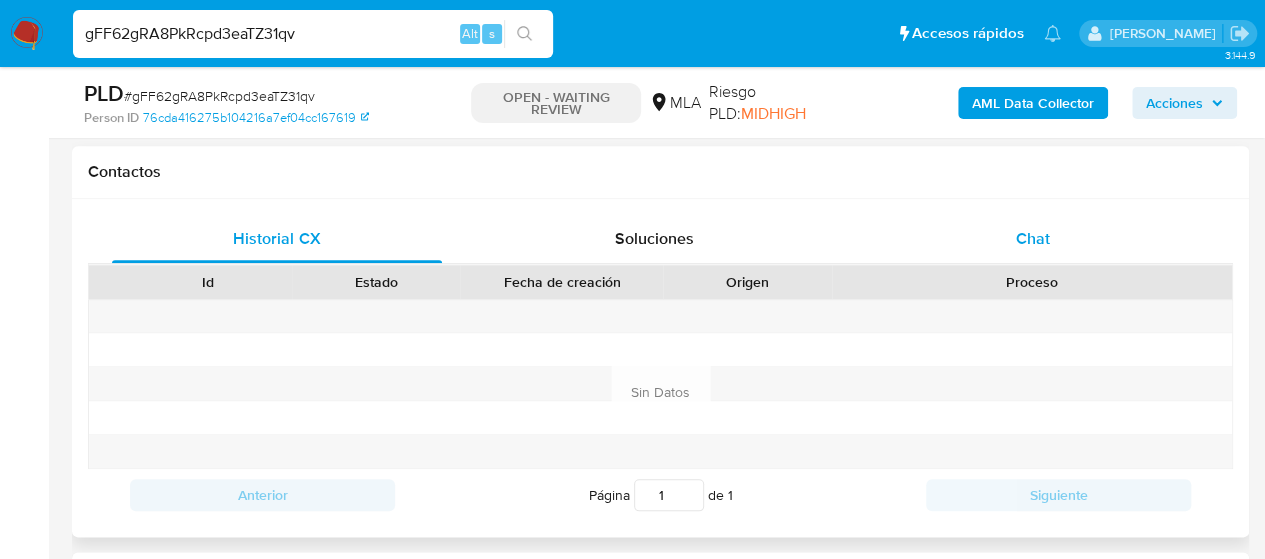 click on "Chat" at bounding box center (1033, 238) 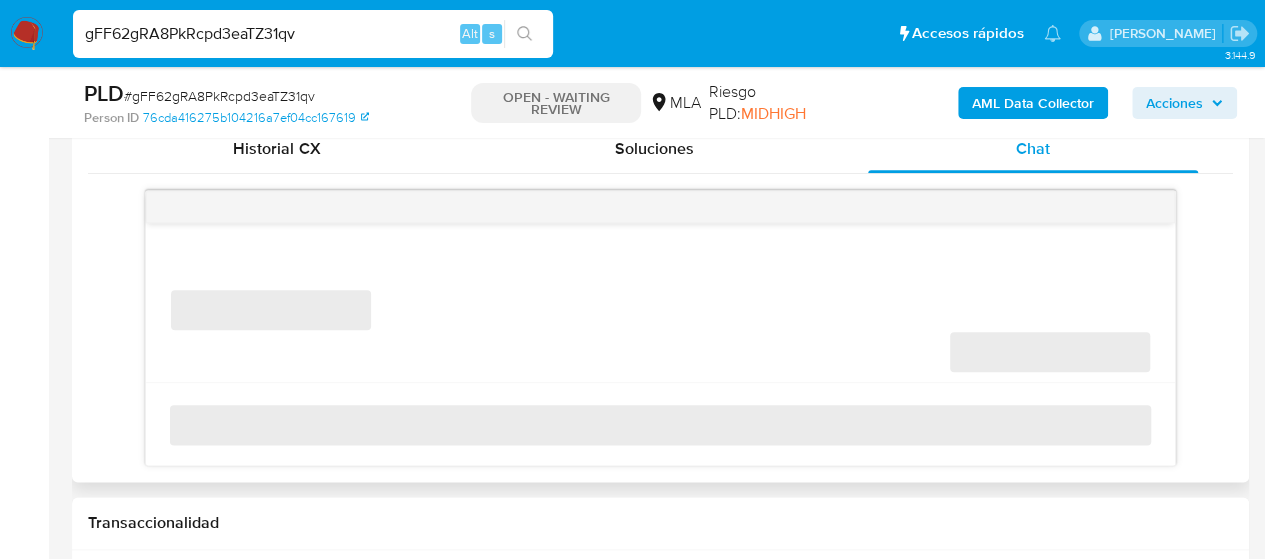scroll, scrollTop: 1000, scrollLeft: 0, axis: vertical 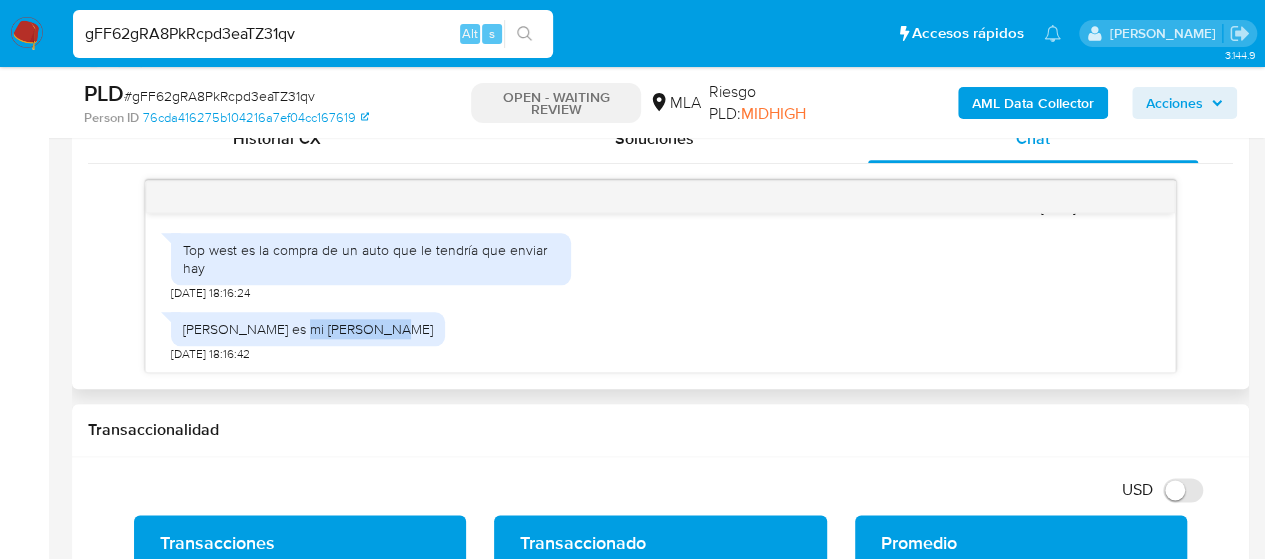 drag, startPoint x: 284, startPoint y: 331, endPoint x: 388, endPoint y: 336, distance: 104.120125 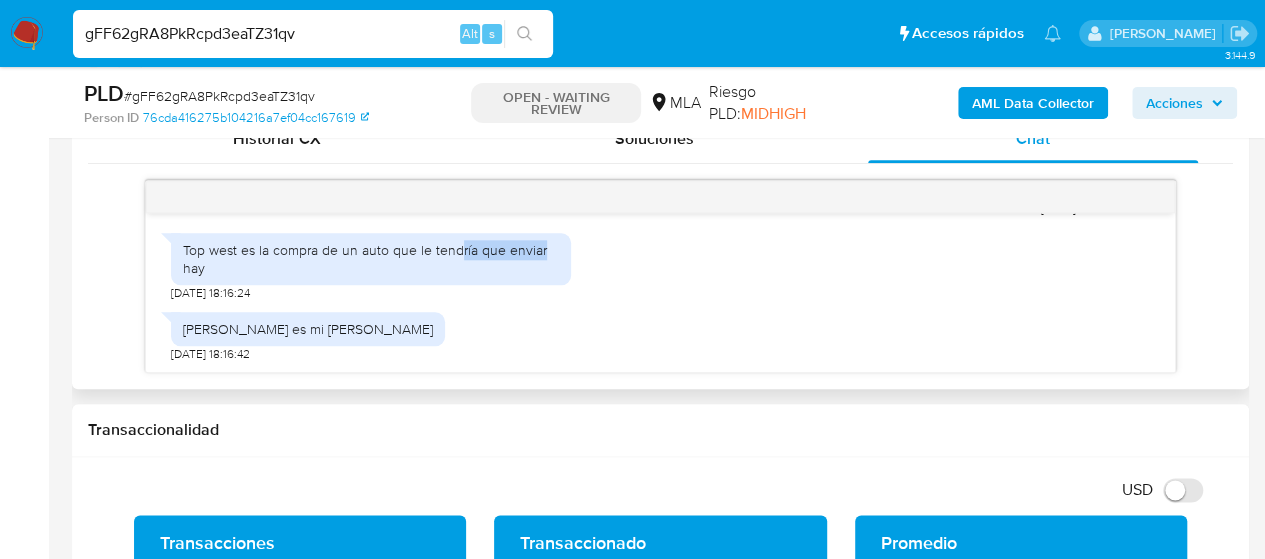 drag, startPoint x: 460, startPoint y: 247, endPoint x: 544, endPoint y: 251, distance: 84.095184 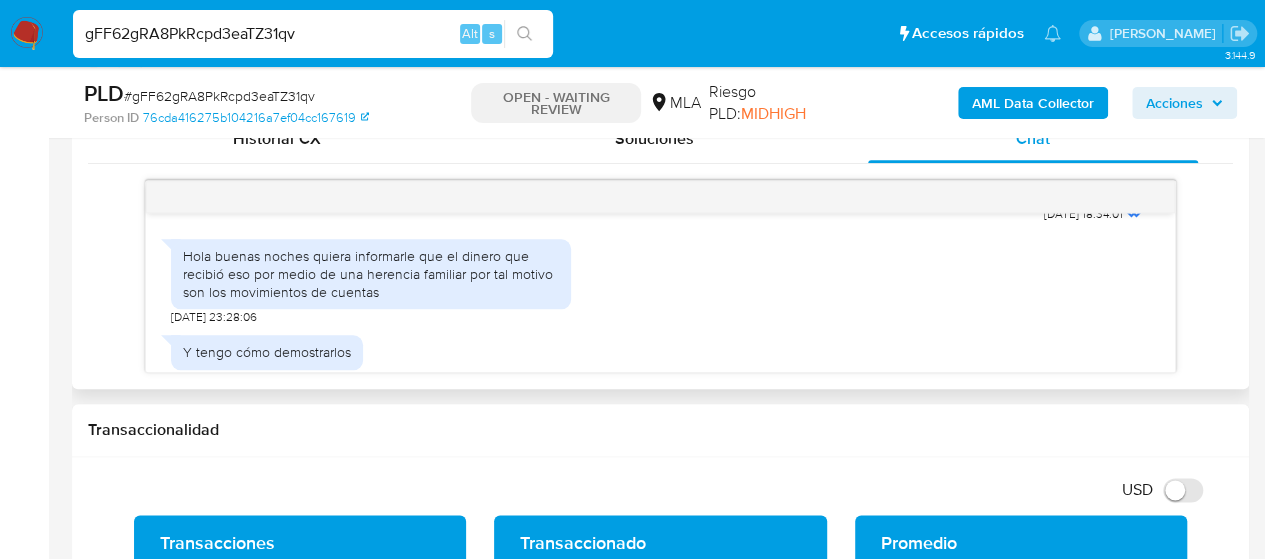 scroll, scrollTop: 2698, scrollLeft: 0, axis: vertical 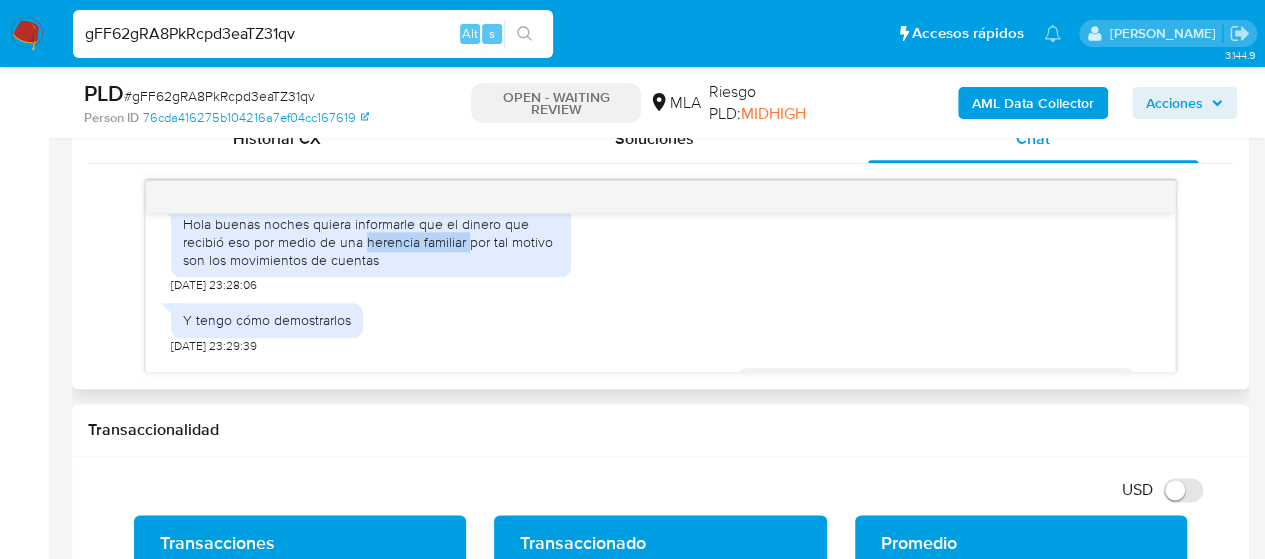 drag, startPoint x: 364, startPoint y: 282, endPoint x: 466, endPoint y: 282, distance: 102 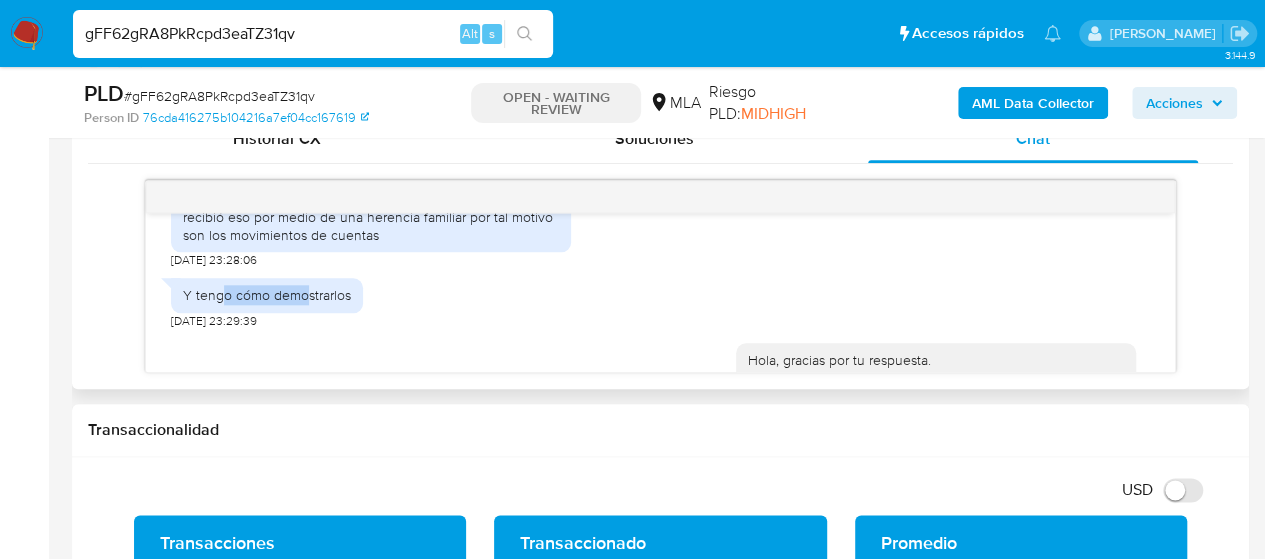 scroll, scrollTop: 2724, scrollLeft: 0, axis: vertical 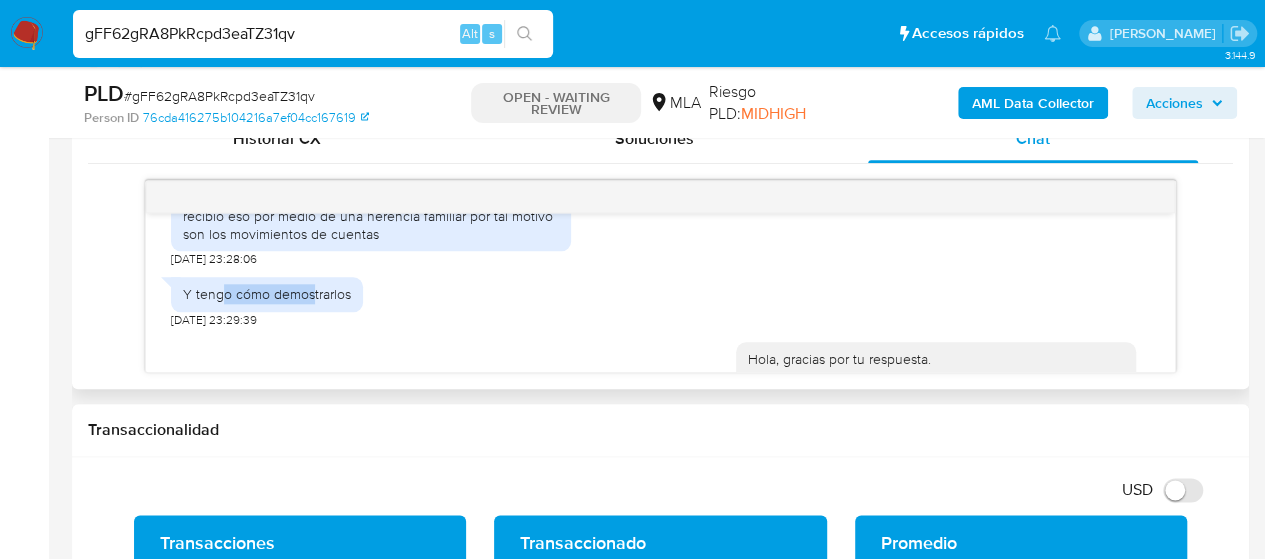 drag, startPoint x: 226, startPoint y: 357, endPoint x: 314, endPoint y: 355, distance: 88.02273 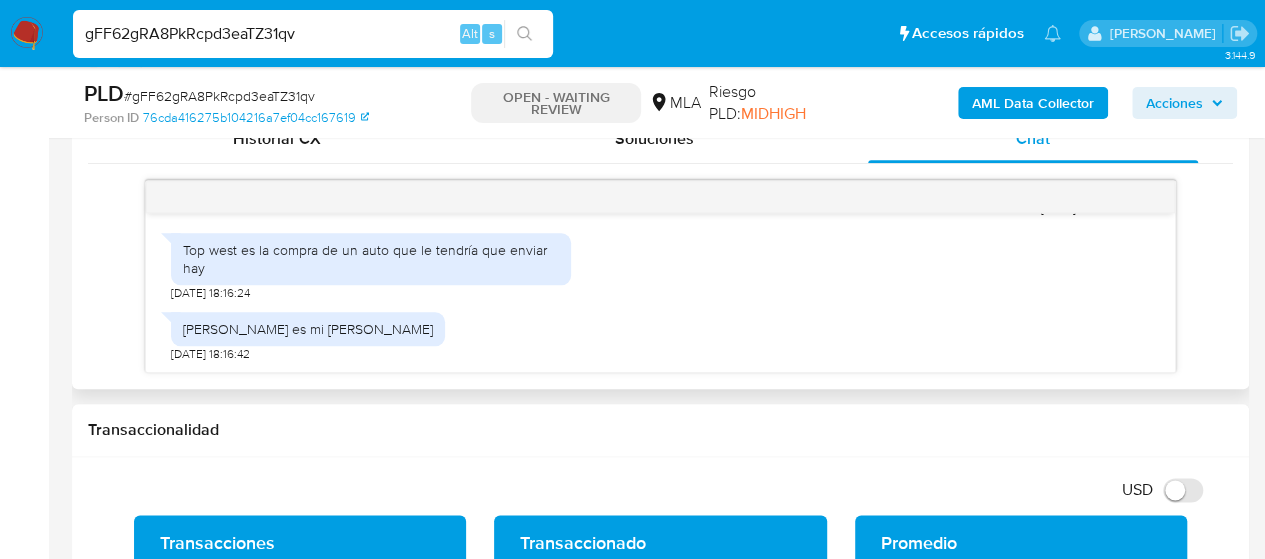 scroll, scrollTop: 3398, scrollLeft: 0, axis: vertical 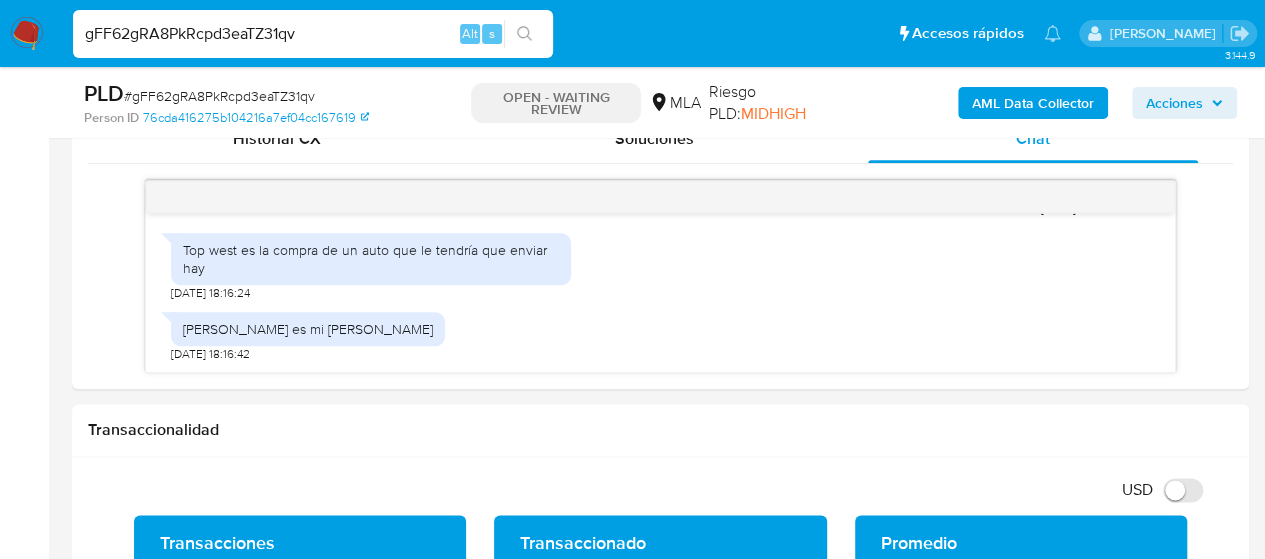 click on "gFF62gRA8PkRcpd3eaTZ31qv" at bounding box center (313, 34) 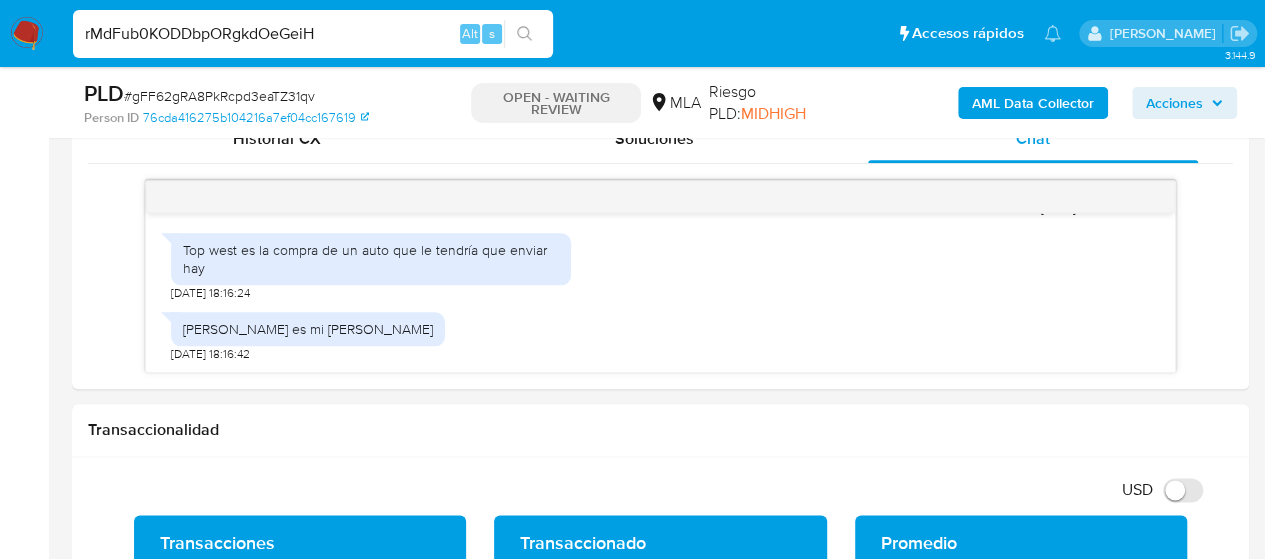 type on "rMdFub0KODDbpORgkdOeGeiH" 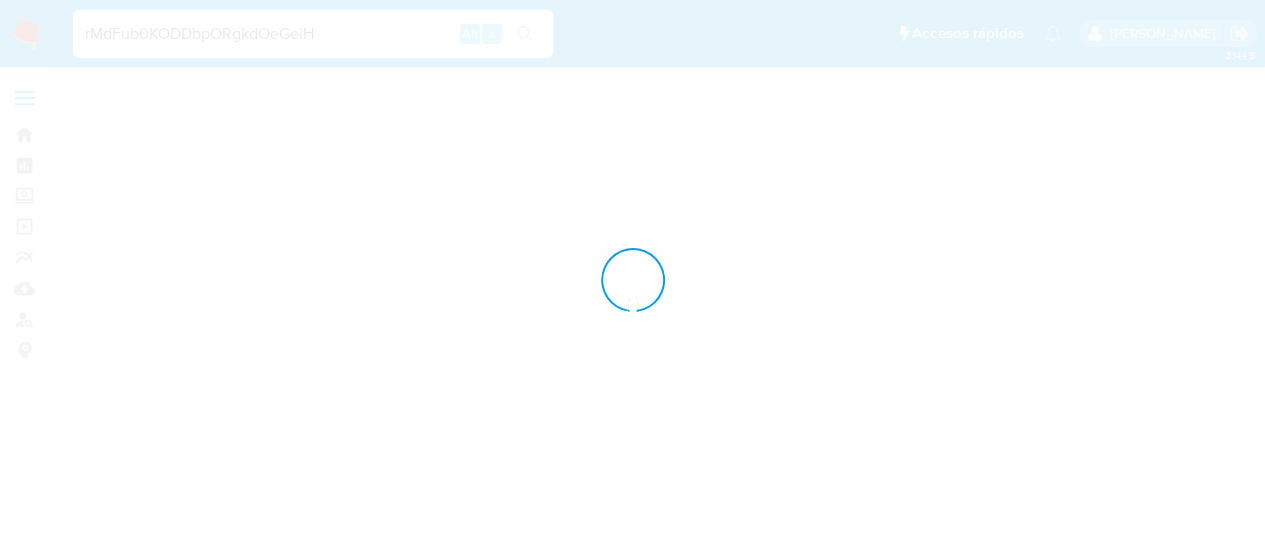 scroll, scrollTop: 0, scrollLeft: 0, axis: both 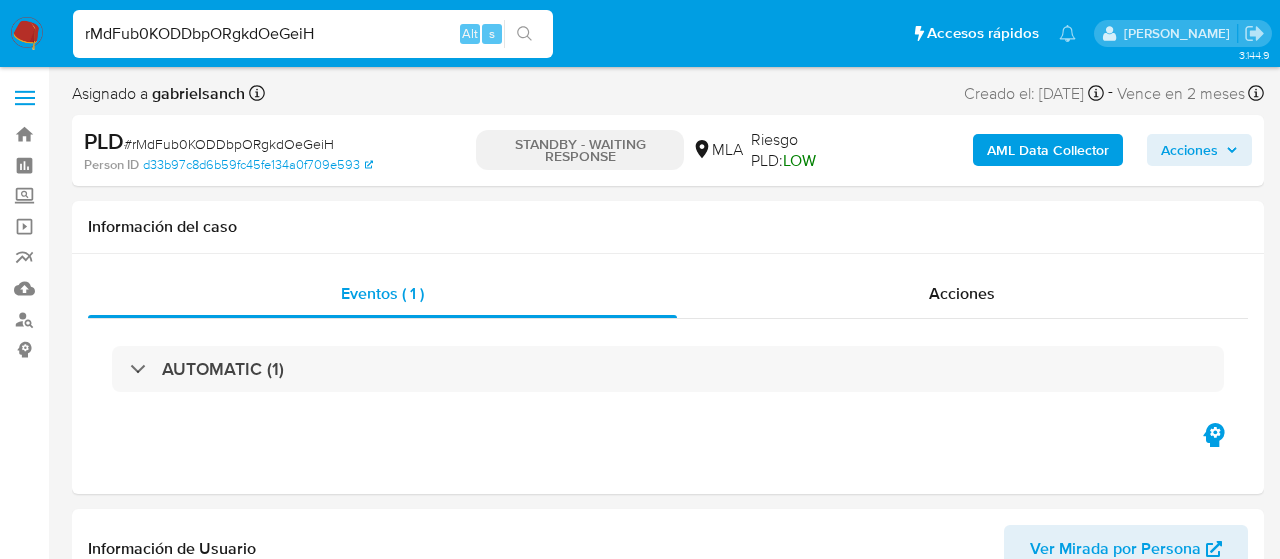 select on "10" 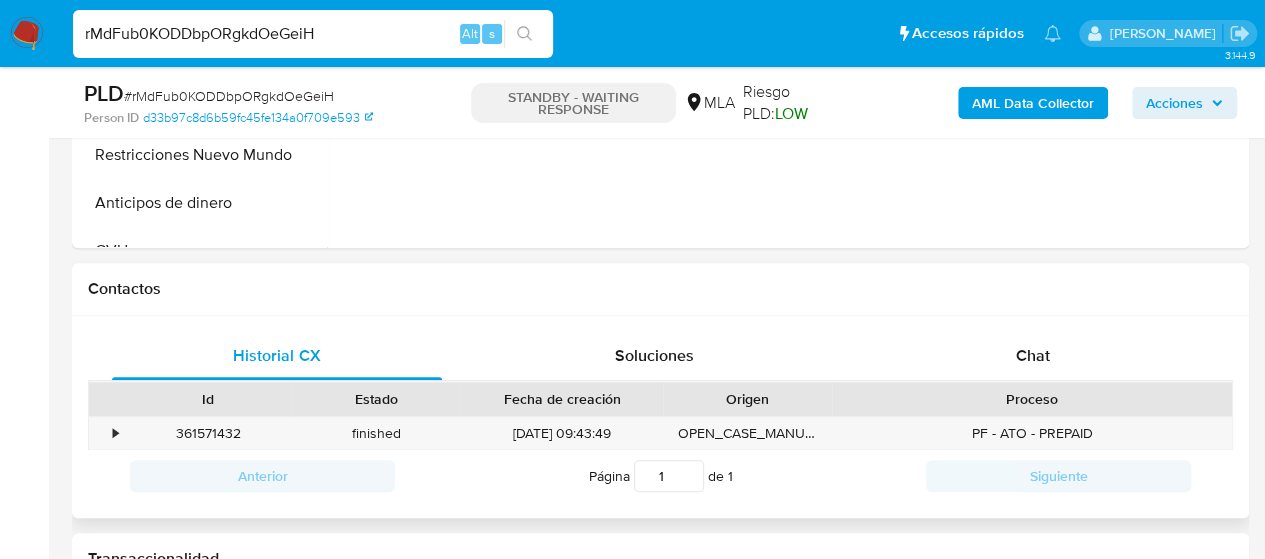 scroll, scrollTop: 900, scrollLeft: 0, axis: vertical 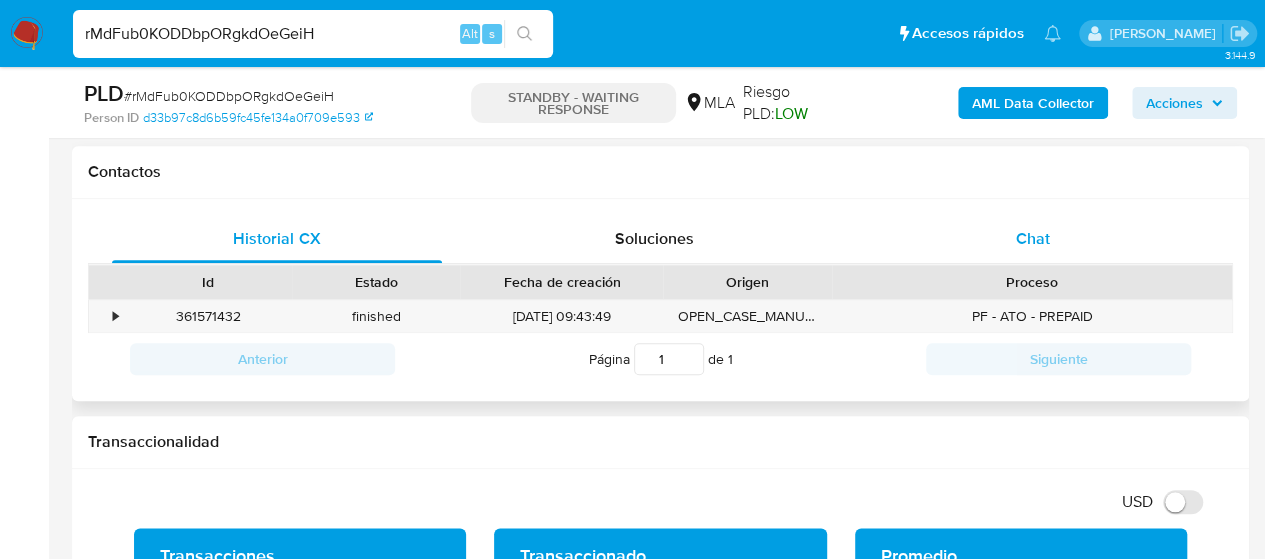 click on "Chat" at bounding box center [1033, 239] 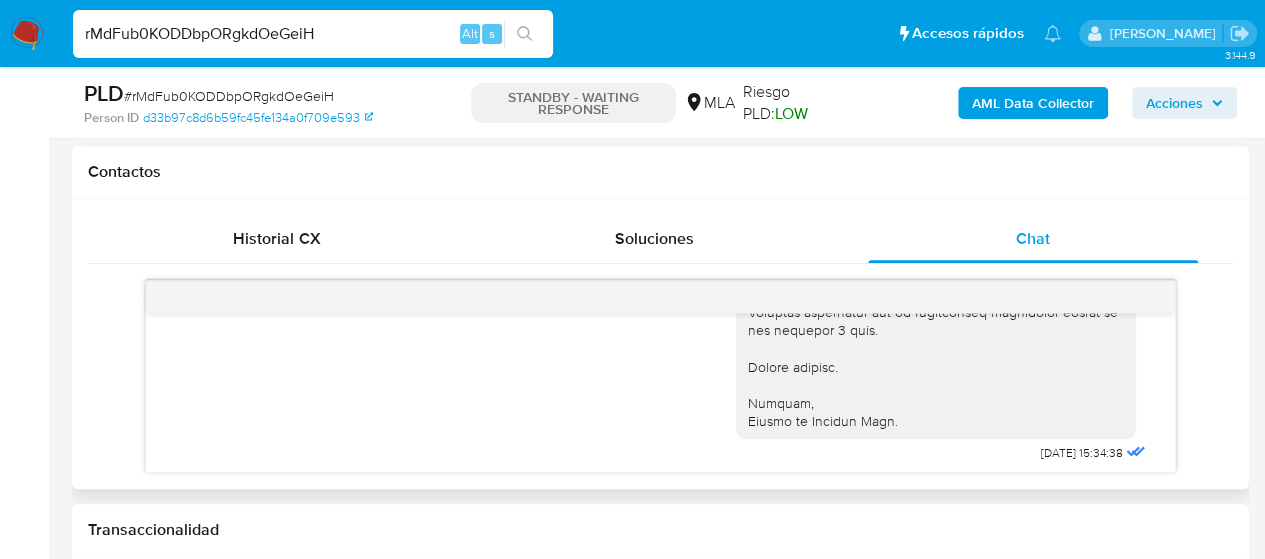 scroll, scrollTop: 2406, scrollLeft: 0, axis: vertical 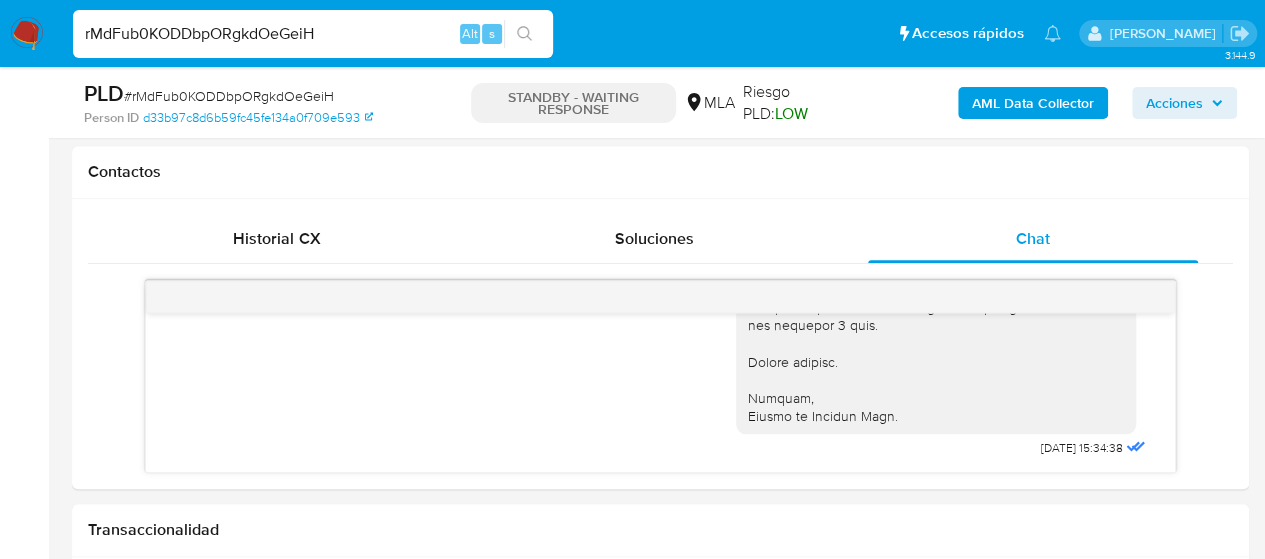 click on "rMdFub0KODDbpORgkdOeGeiH" at bounding box center (313, 34) 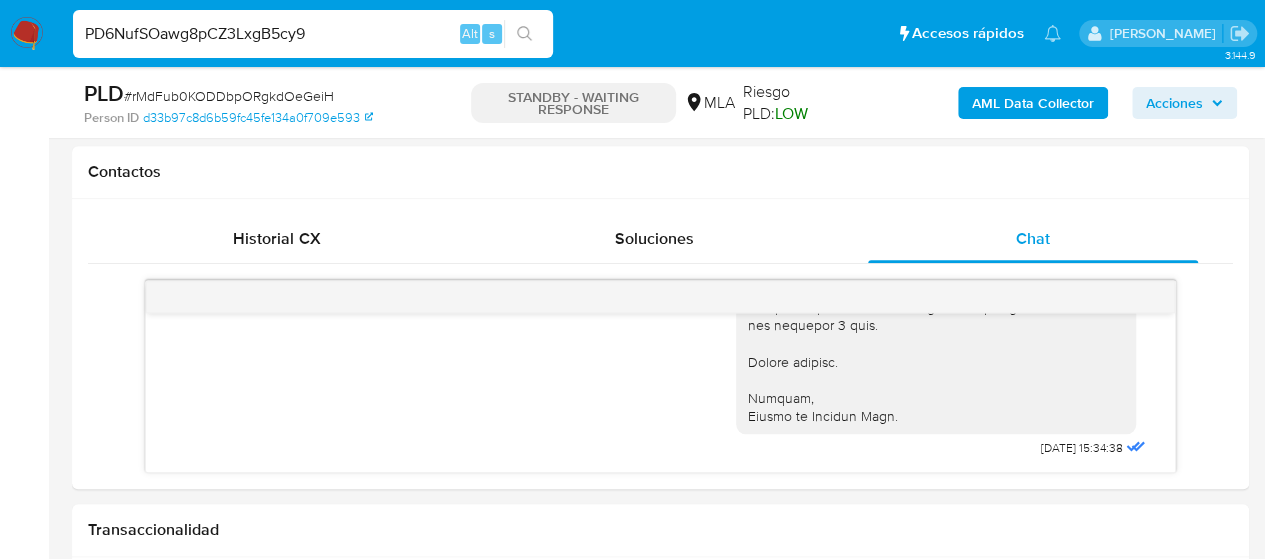 type on "PD6NufSOawg8pCZ3LxgB5cy9" 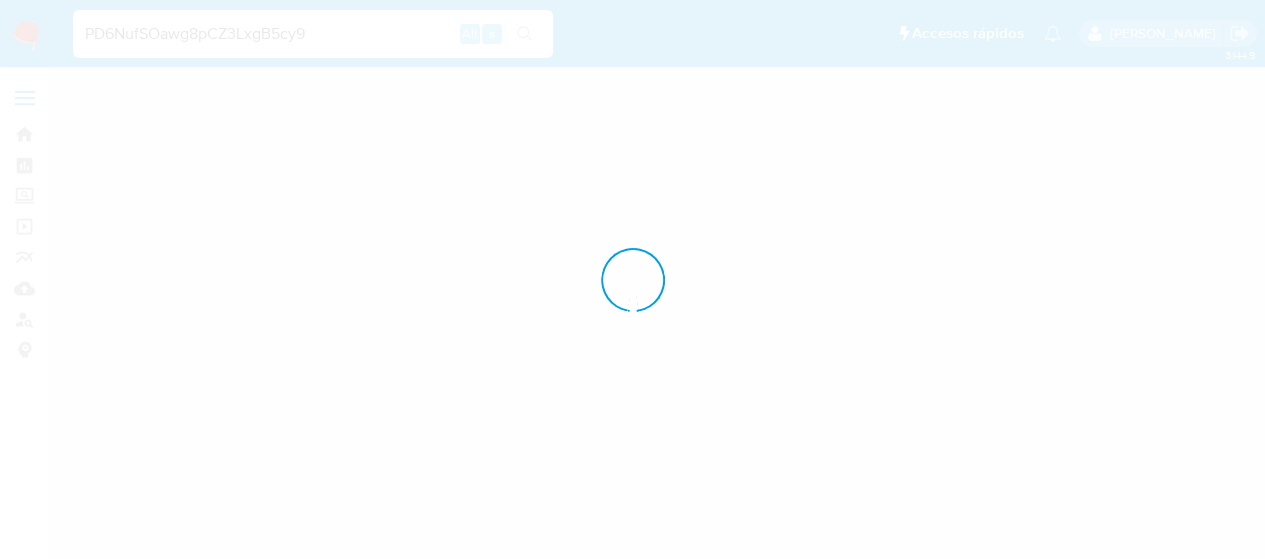 scroll, scrollTop: 0, scrollLeft: 0, axis: both 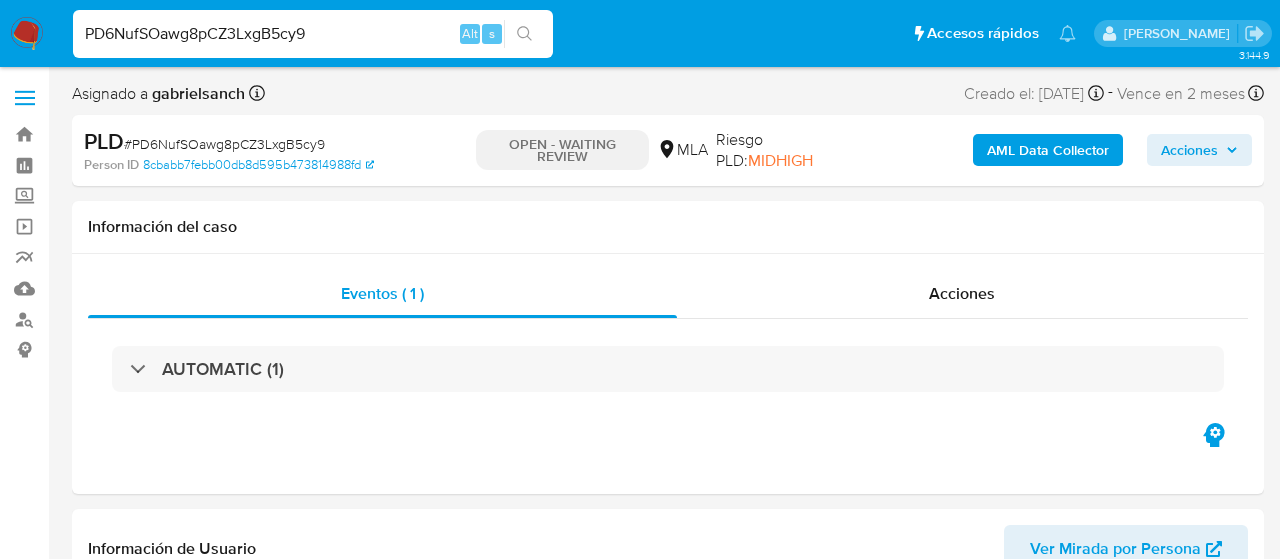 select on "10" 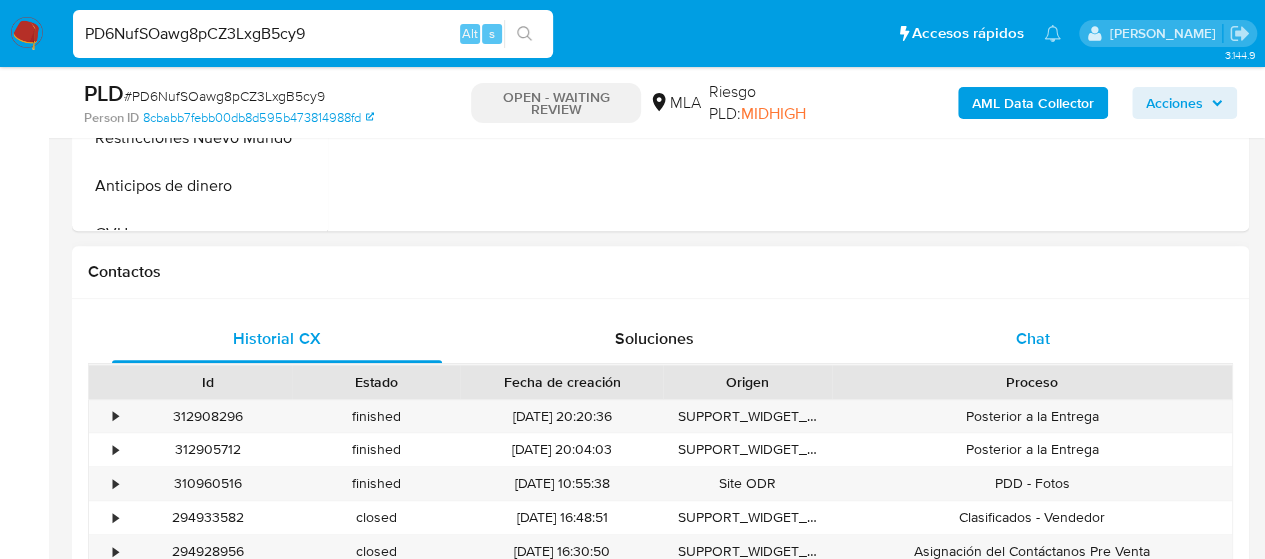 click on "Chat" at bounding box center (1033, 339) 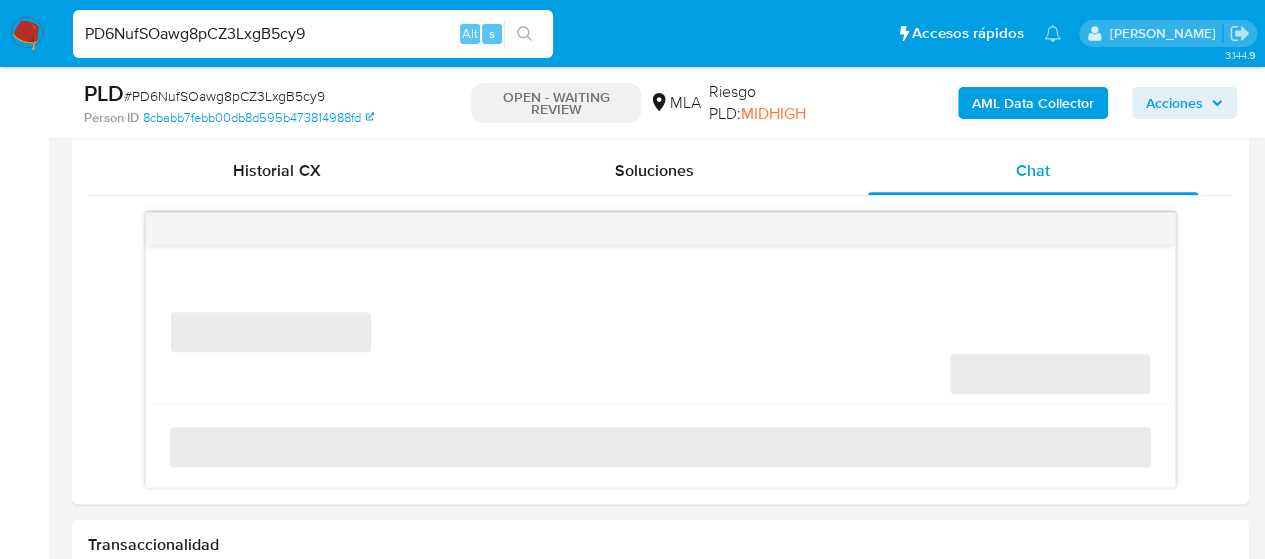 scroll, scrollTop: 1000, scrollLeft: 0, axis: vertical 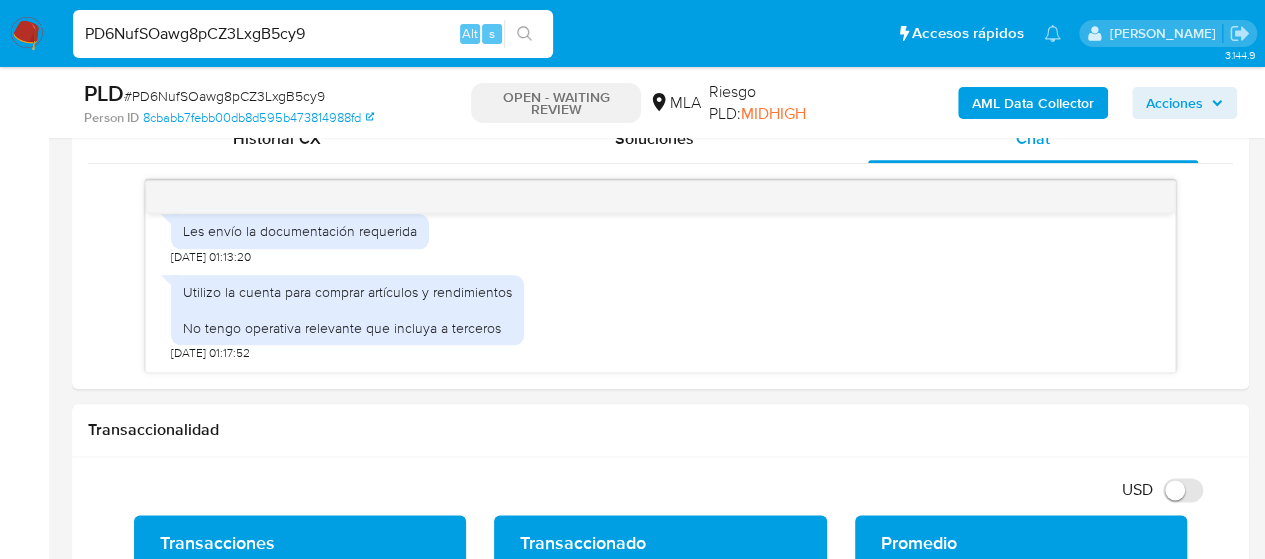 click on "PD6NufSOawg8pCZ3LxgB5cy9" at bounding box center [313, 34] 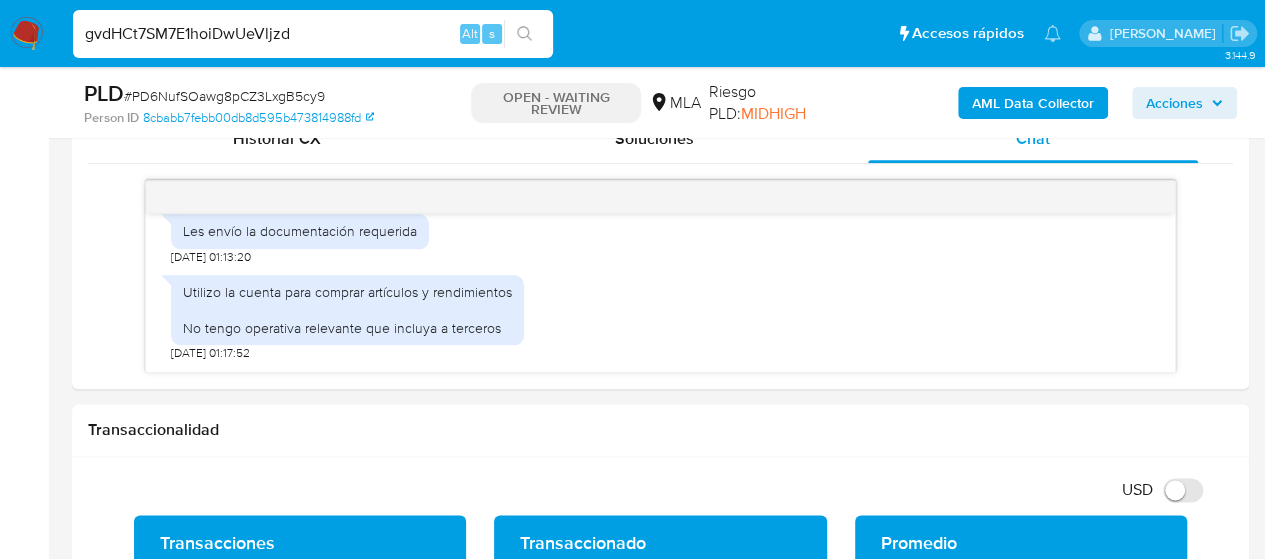 type on "gvdHCt7SM7E1hoiDwUeVljzd" 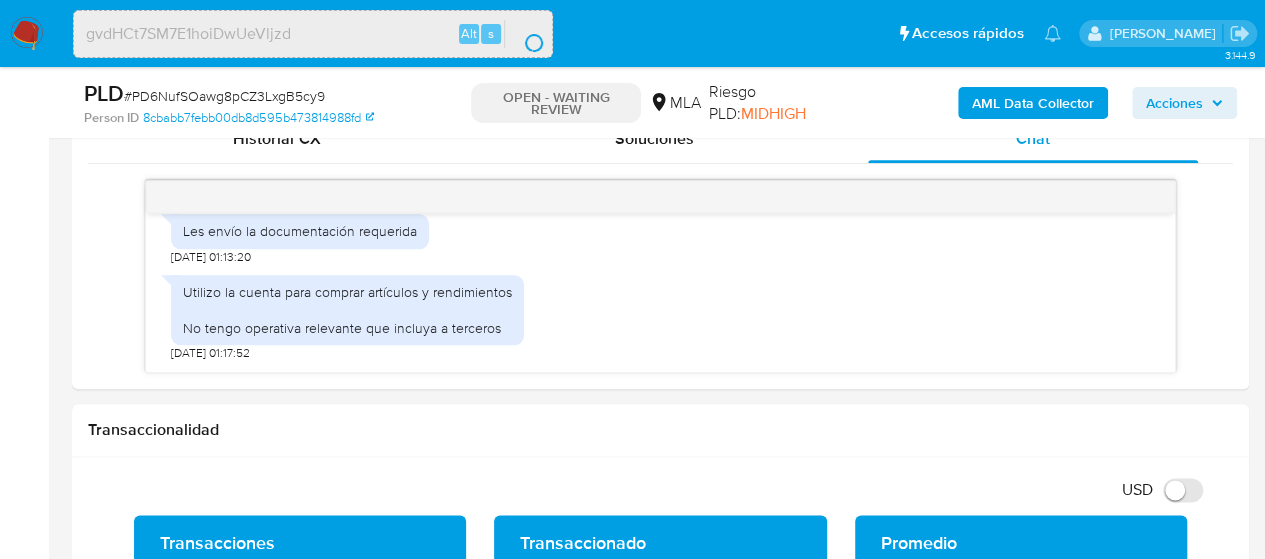 scroll, scrollTop: 0, scrollLeft: 0, axis: both 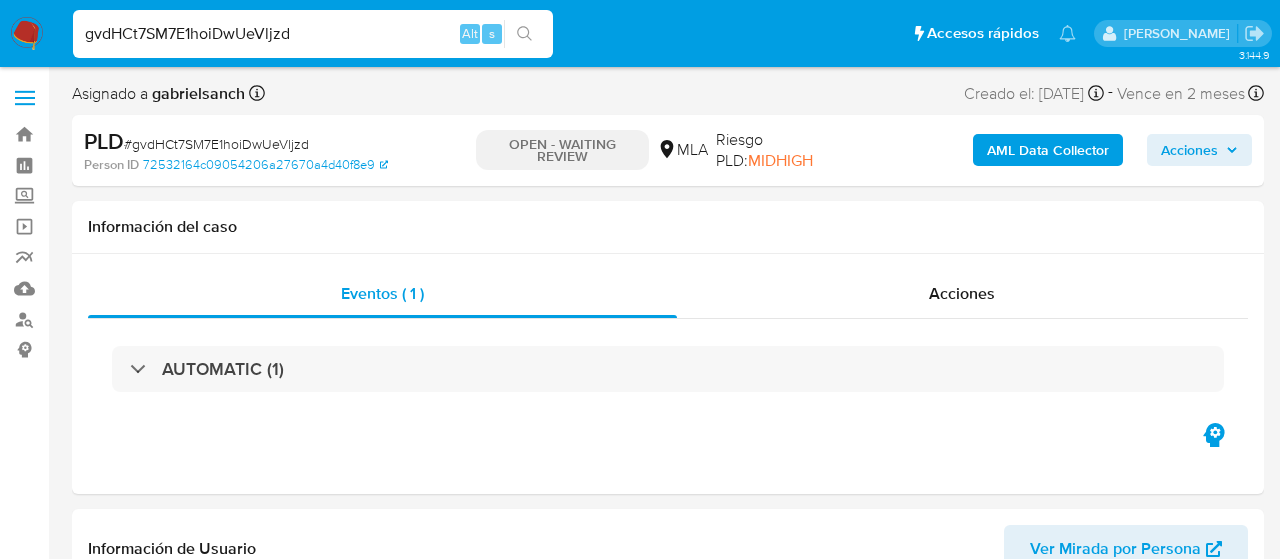 select on "10" 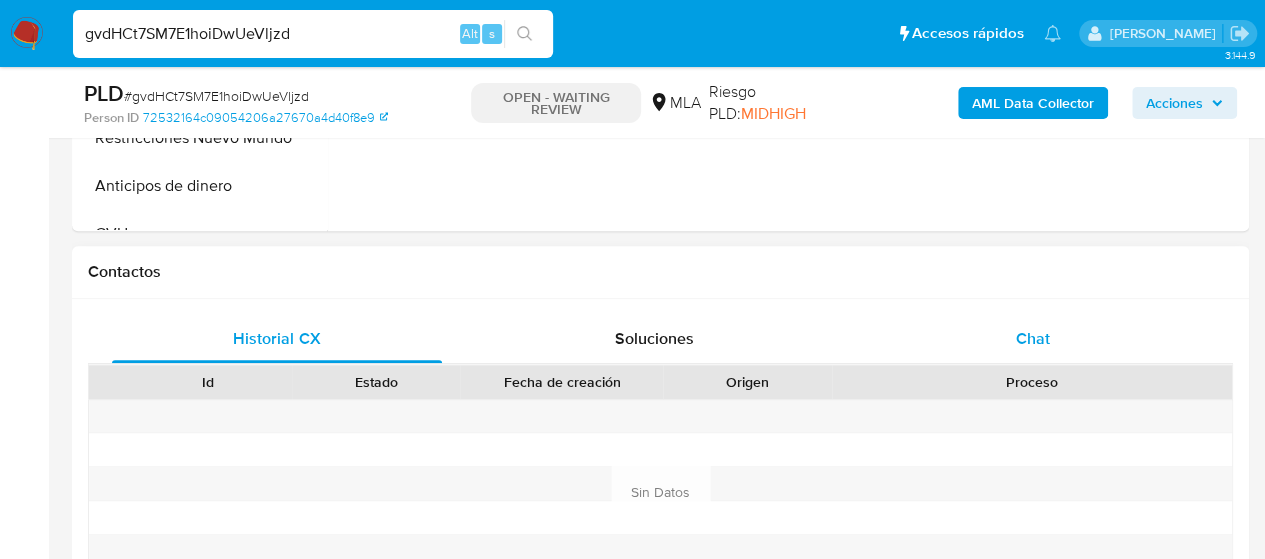 click on "Chat" at bounding box center (1033, 339) 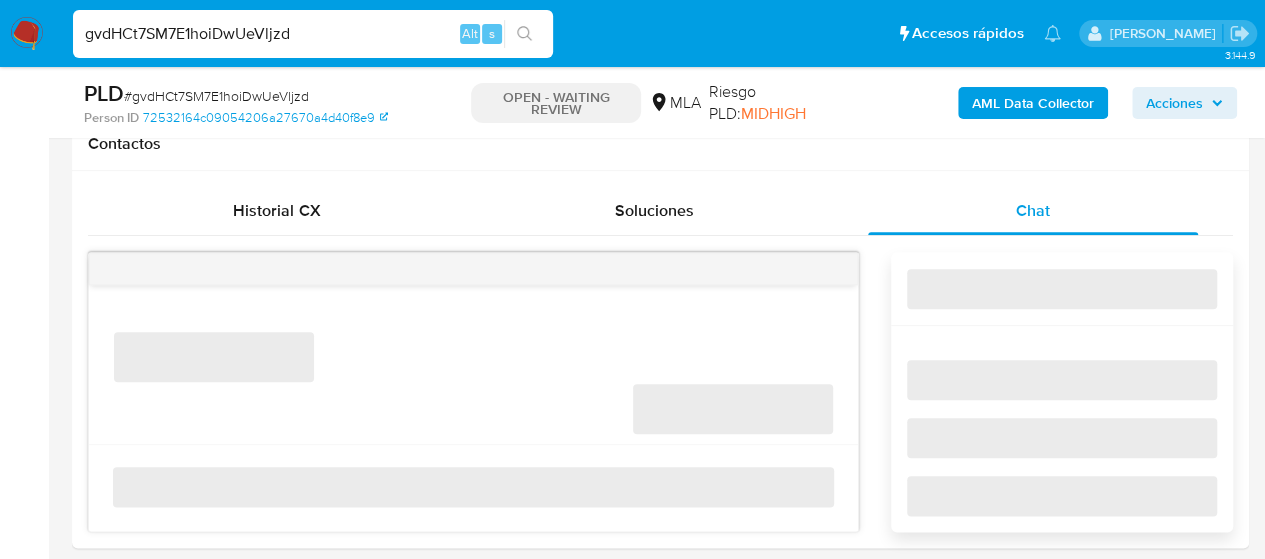 scroll, scrollTop: 1000, scrollLeft: 0, axis: vertical 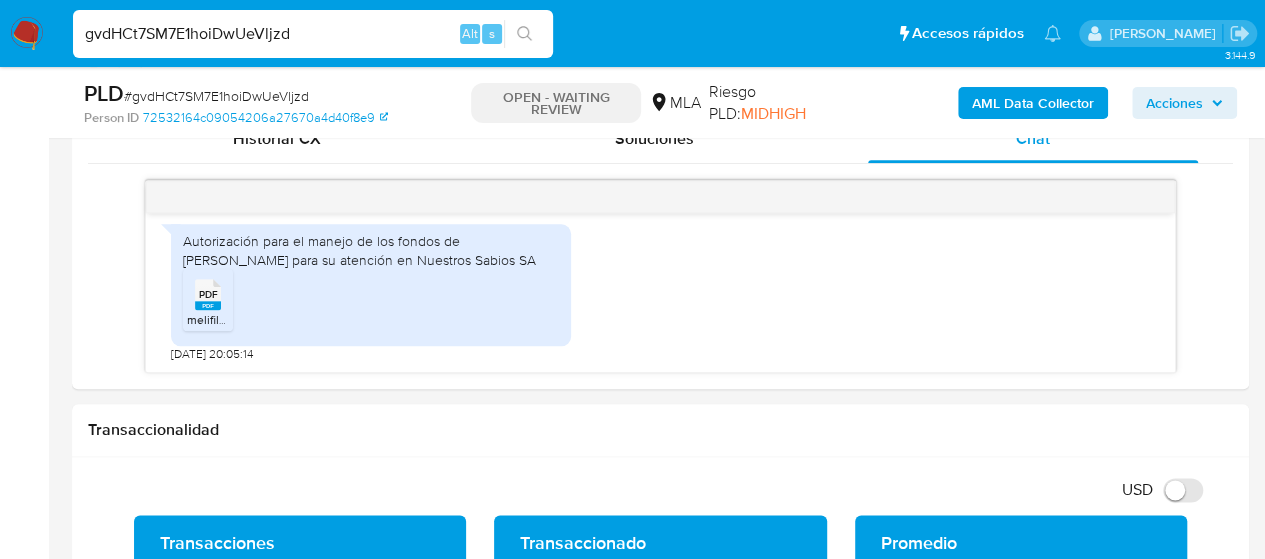 click on "gvdHCt7SM7E1hoiDwUeVljzd" at bounding box center [313, 34] 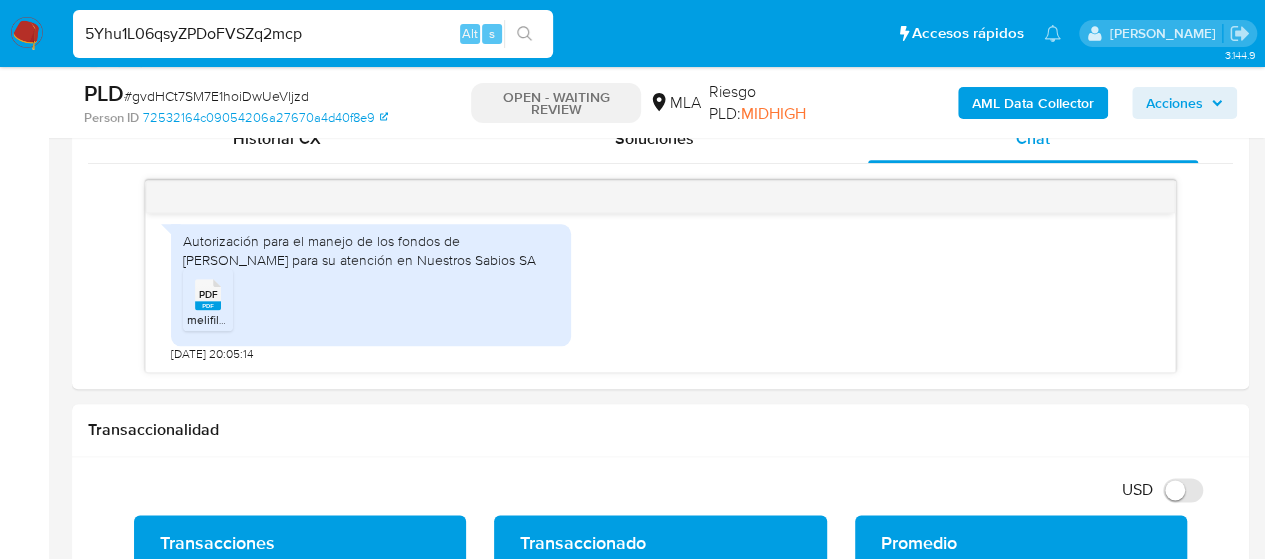 type on "5Yhu1L06qsyZPDoFVSZq2mcp" 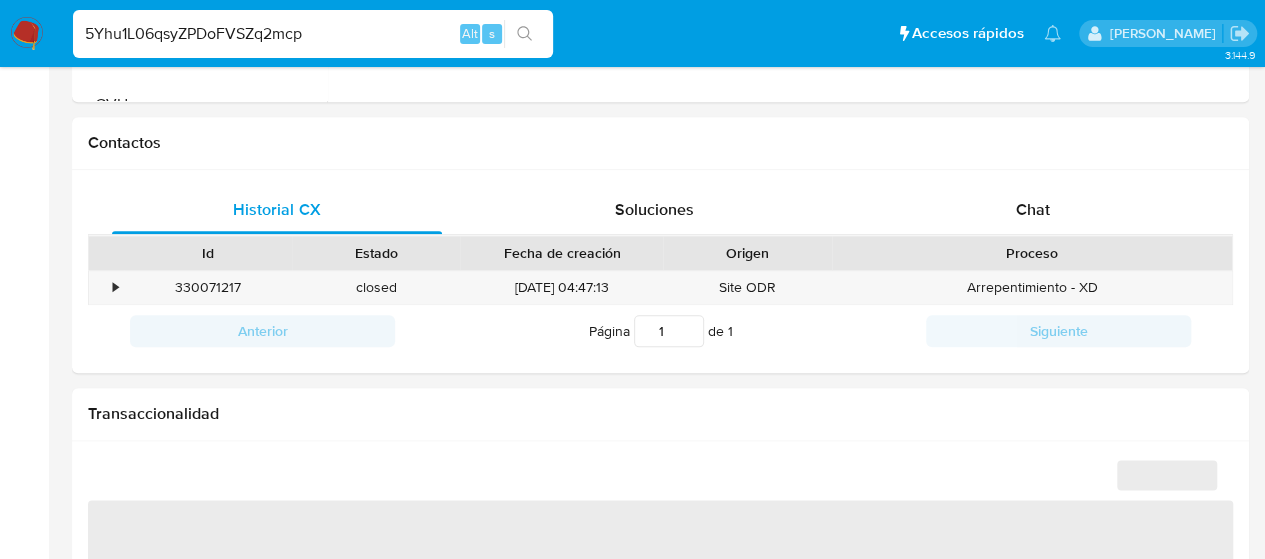 select on "10" 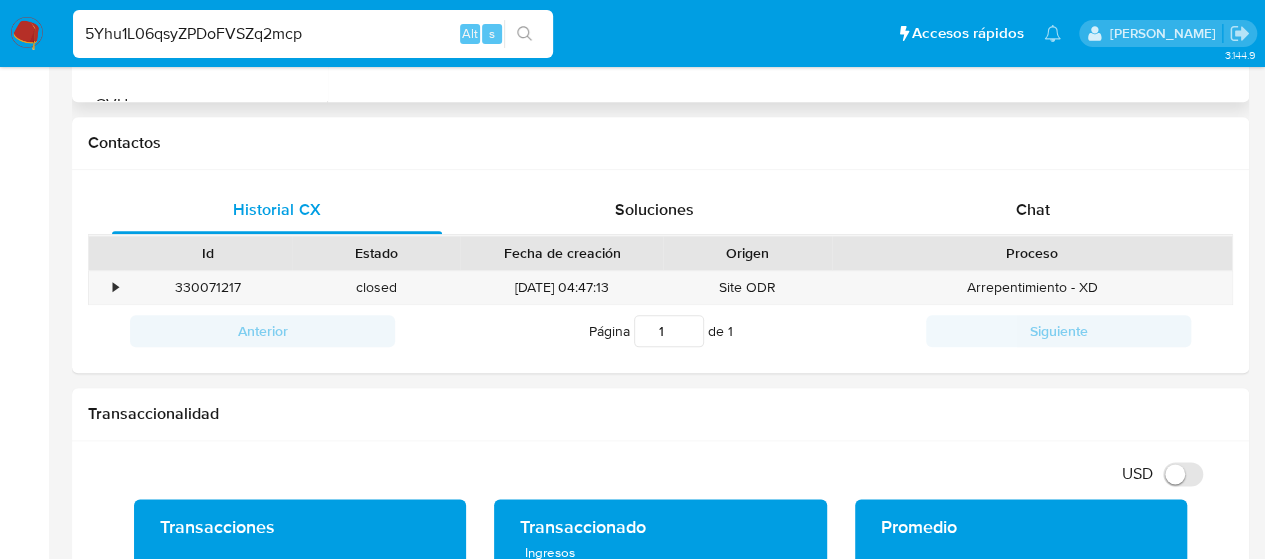 scroll, scrollTop: 0, scrollLeft: 0, axis: both 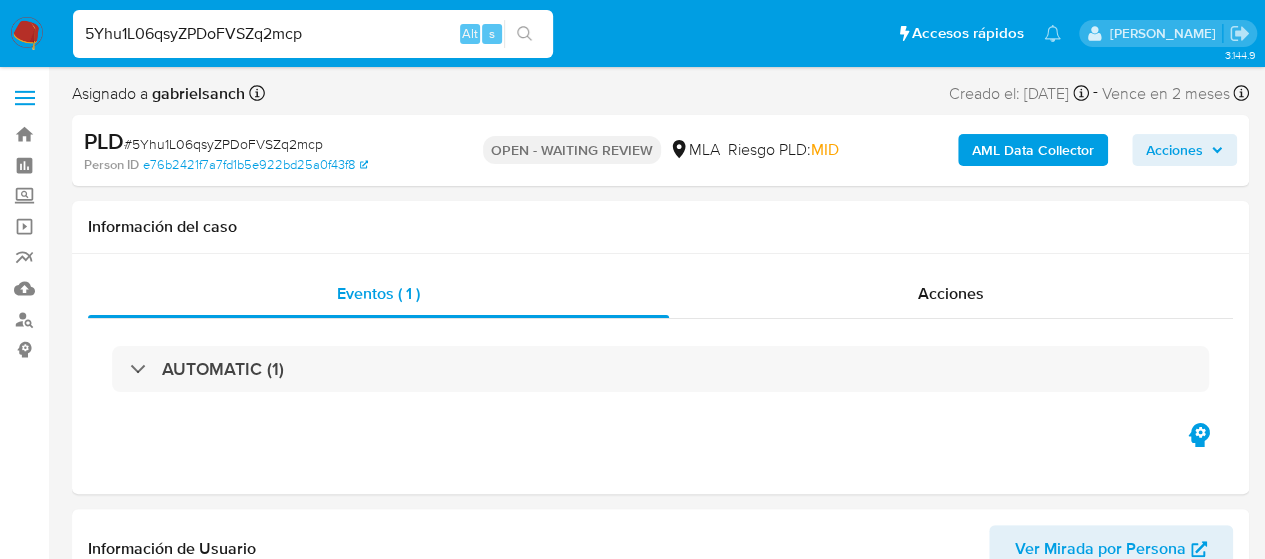 click on "5Yhu1L06qsyZPDoFVSZq2mcp" at bounding box center [313, 34] 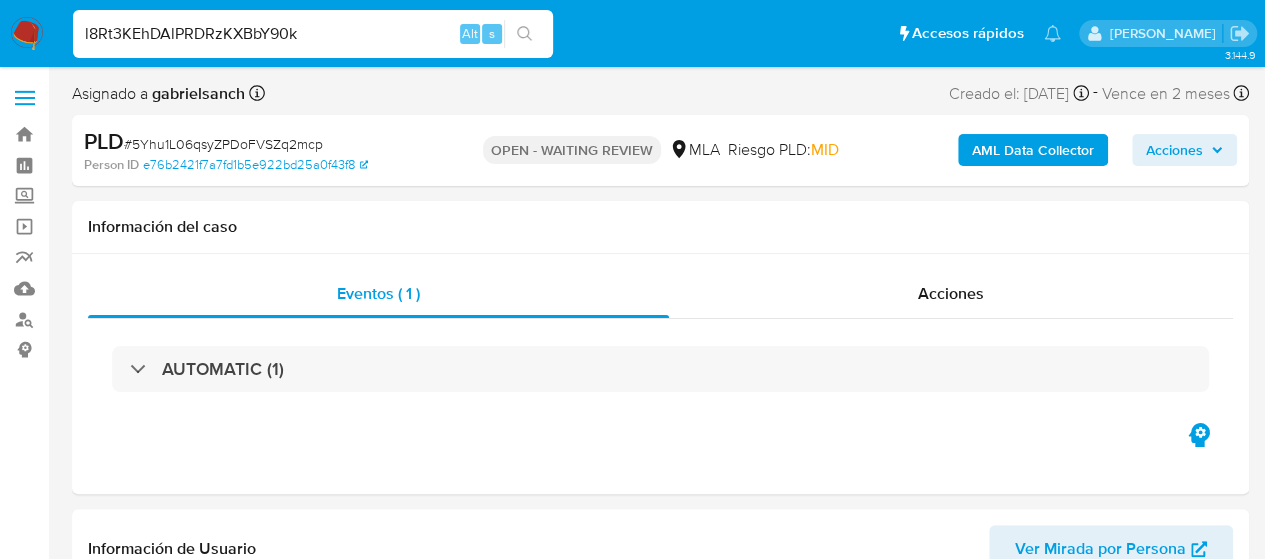 type on "l8Rt3KEhDAlPRDRzKXBbY90k" 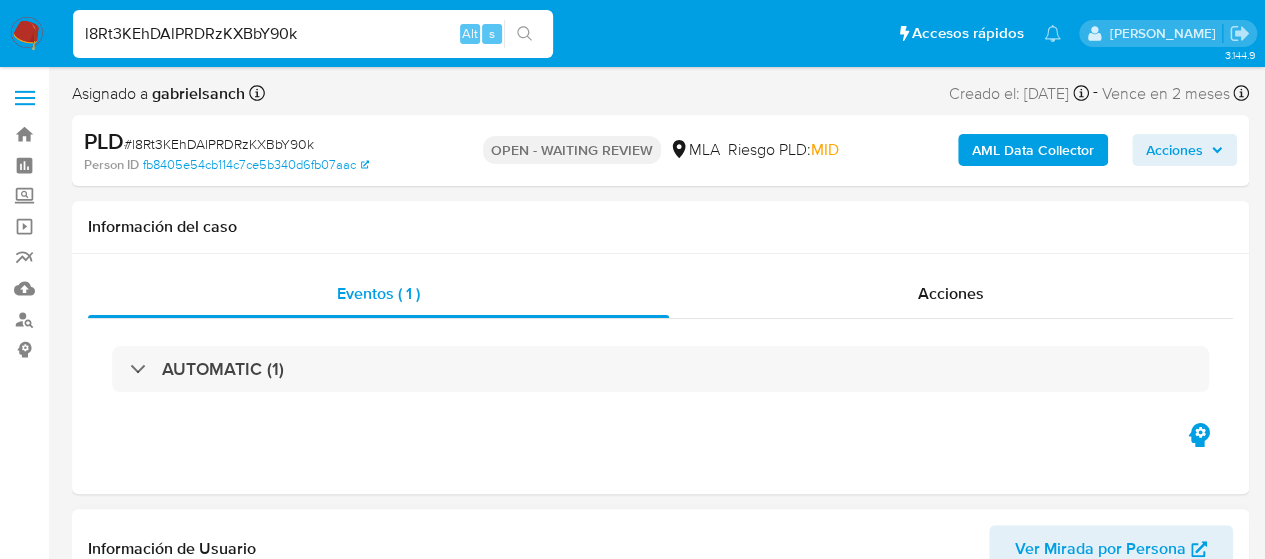 select on "10" 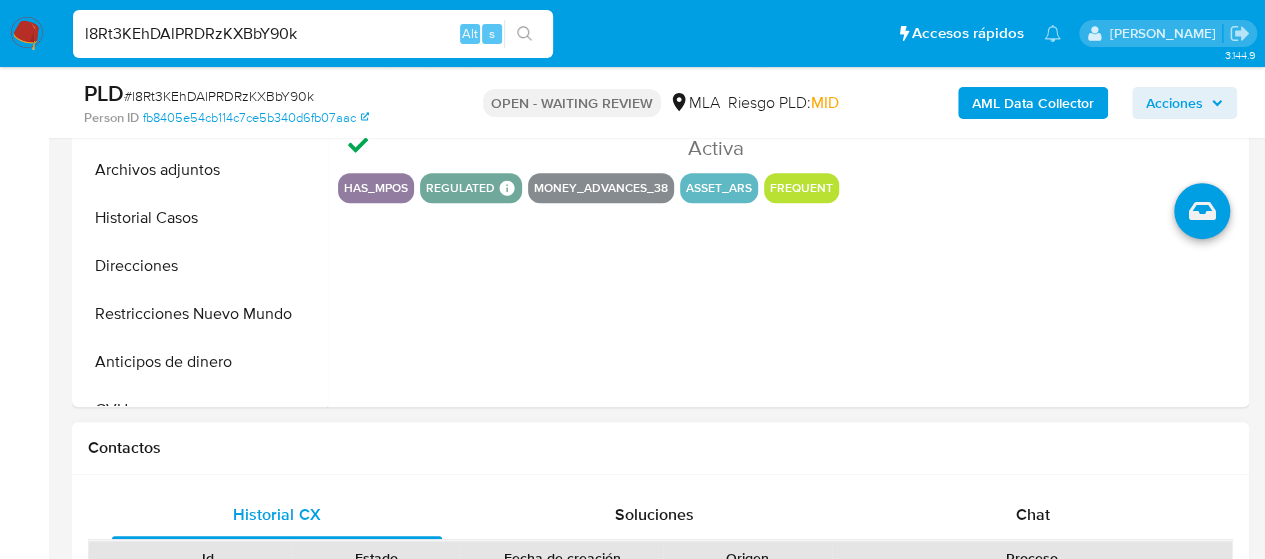 scroll, scrollTop: 800, scrollLeft: 0, axis: vertical 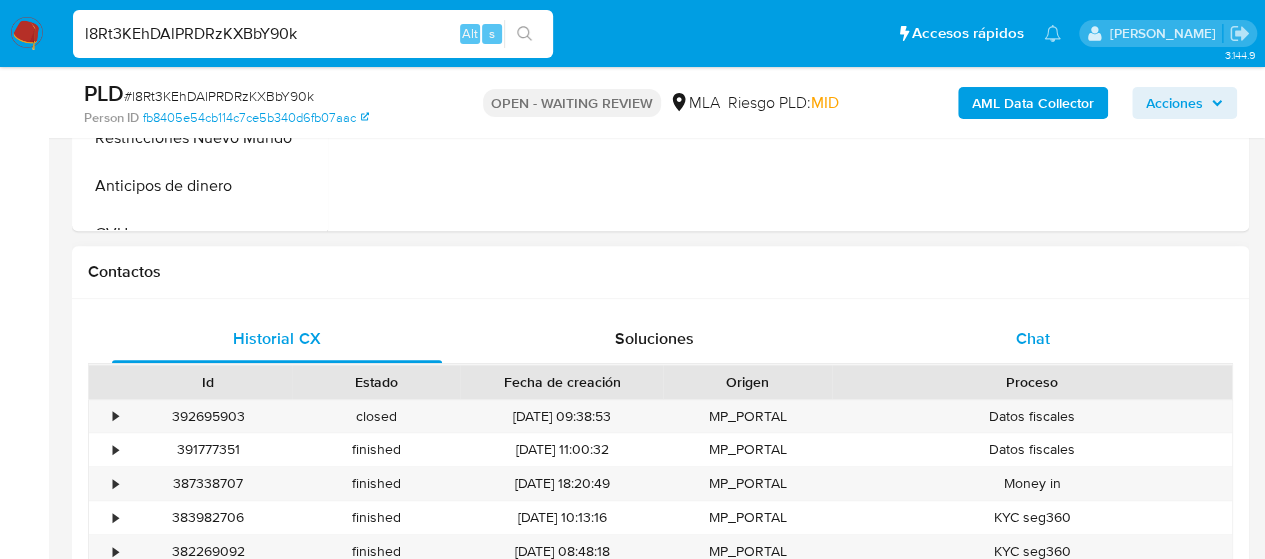 click on "Chat" at bounding box center (1033, 339) 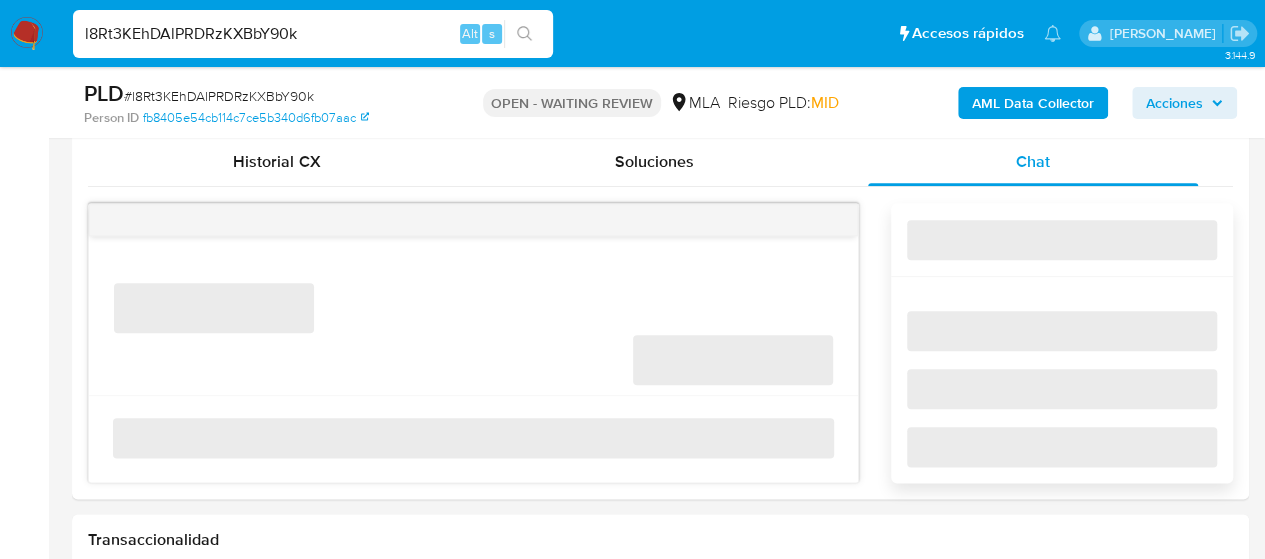 scroll, scrollTop: 1000, scrollLeft: 0, axis: vertical 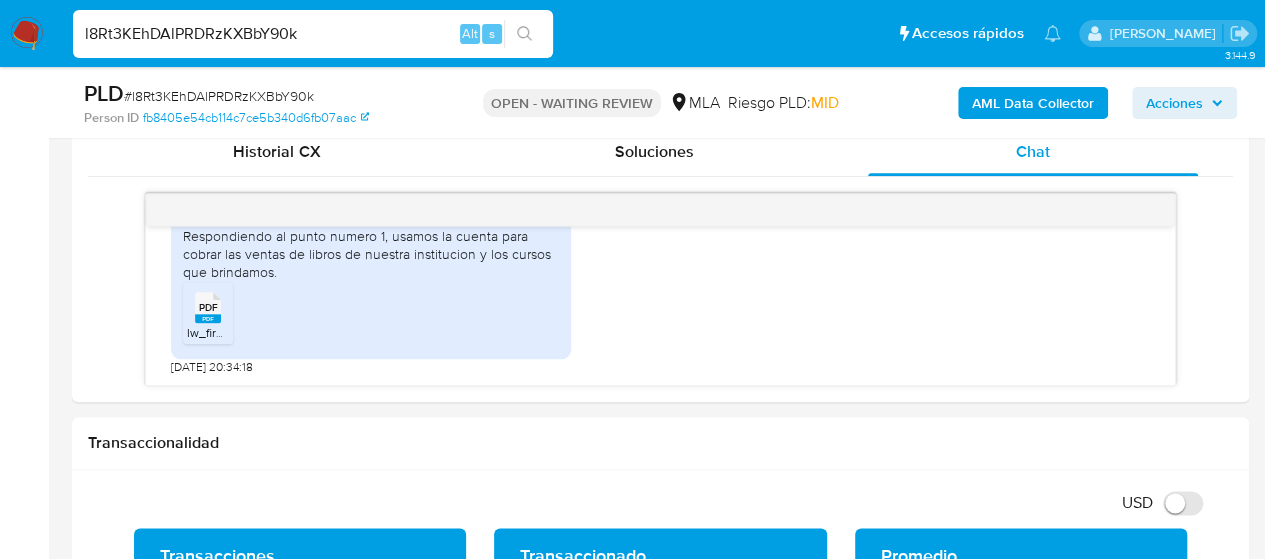 click on "l8Rt3KEhDAlPRDRzKXBbY90k" at bounding box center [313, 34] 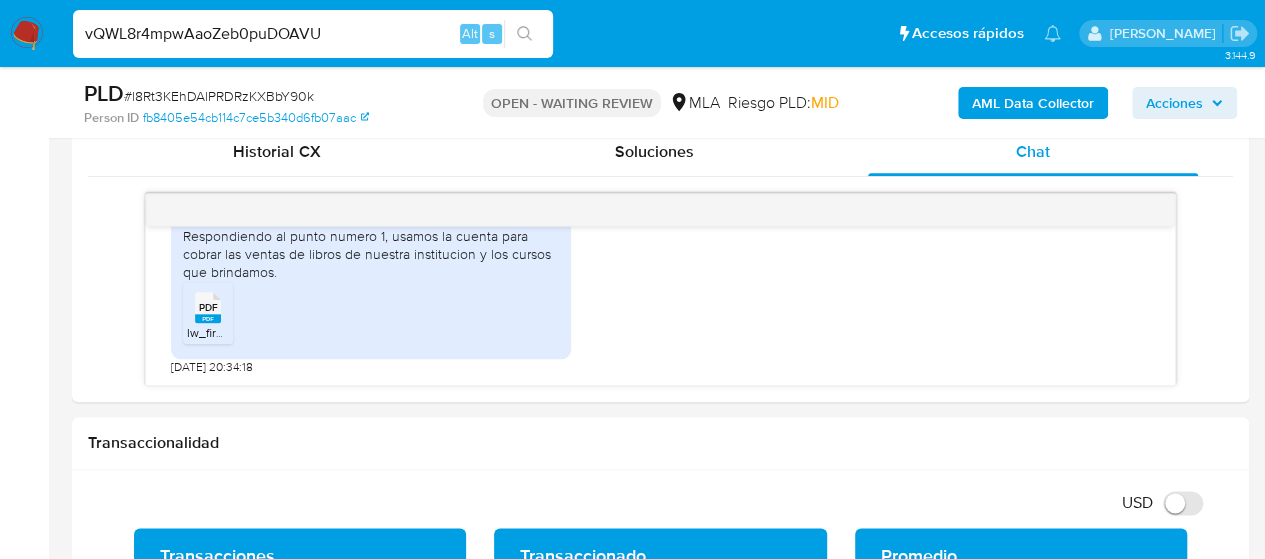 type on "vQWL8r4mpwAaoZeb0puDOAVU" 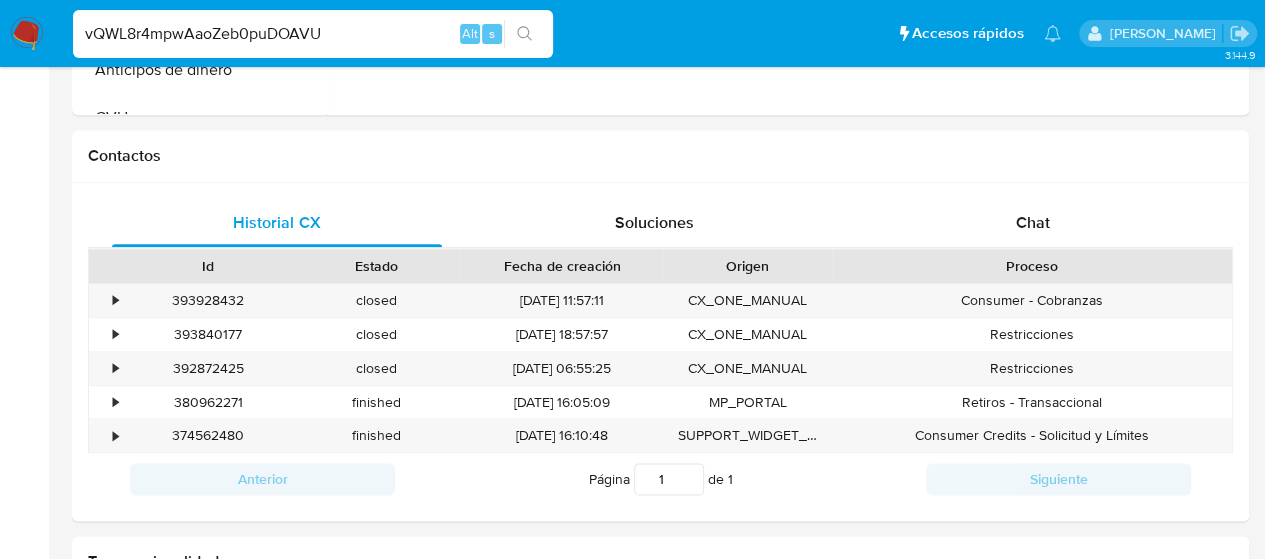 select on "10" 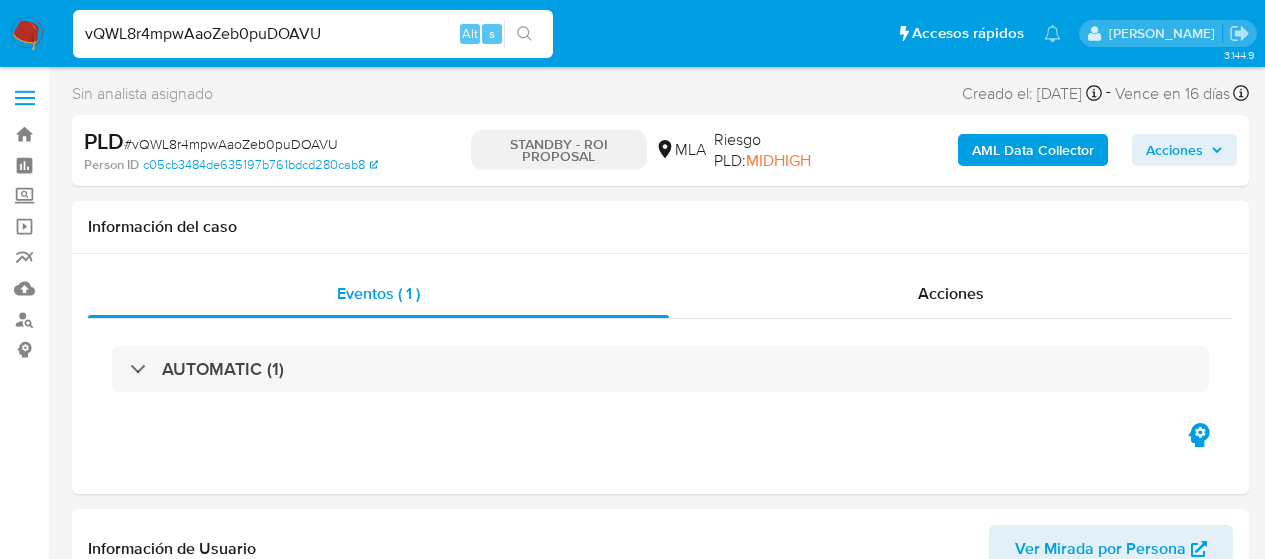 select on "10" 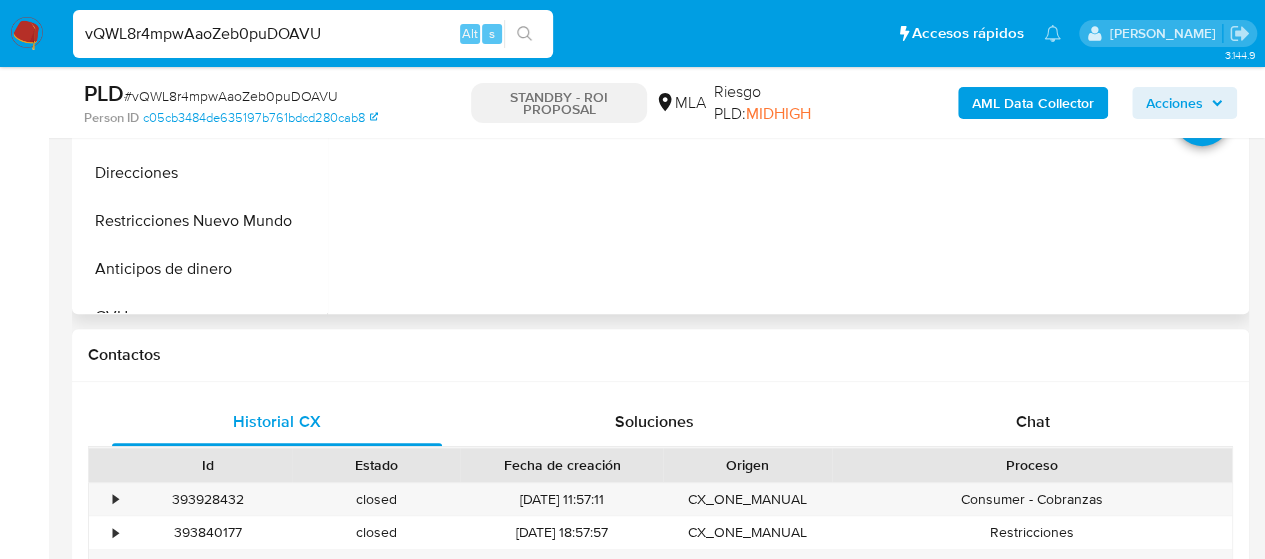 scroll, scrollTop: 900, scrollLeft: 0, axis: vertical 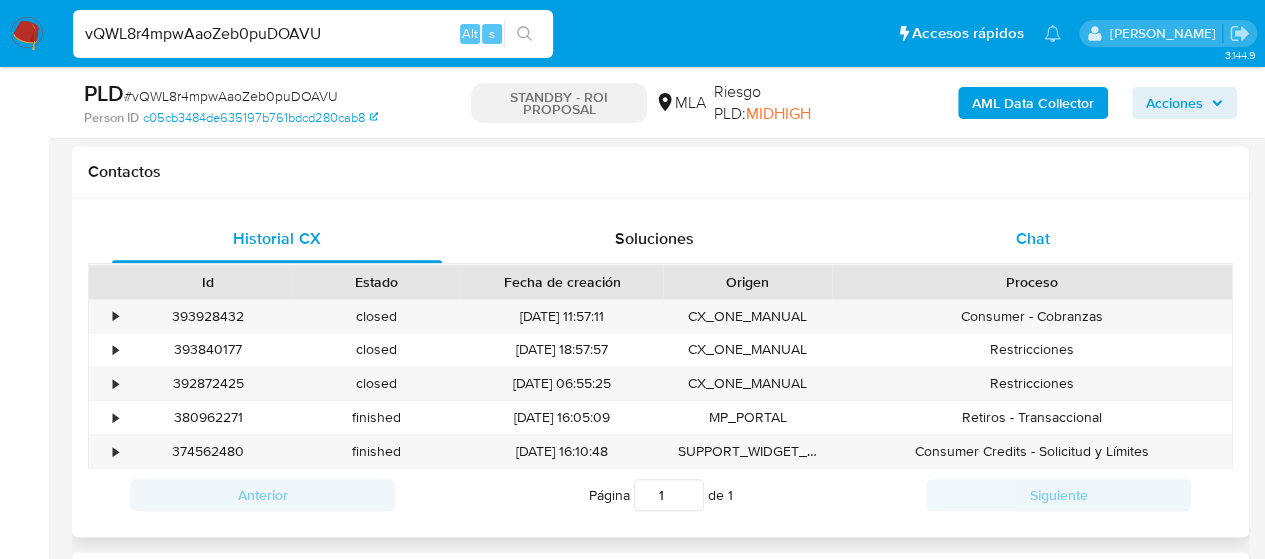 click on "Chat" at bounding box center [1033, 238] 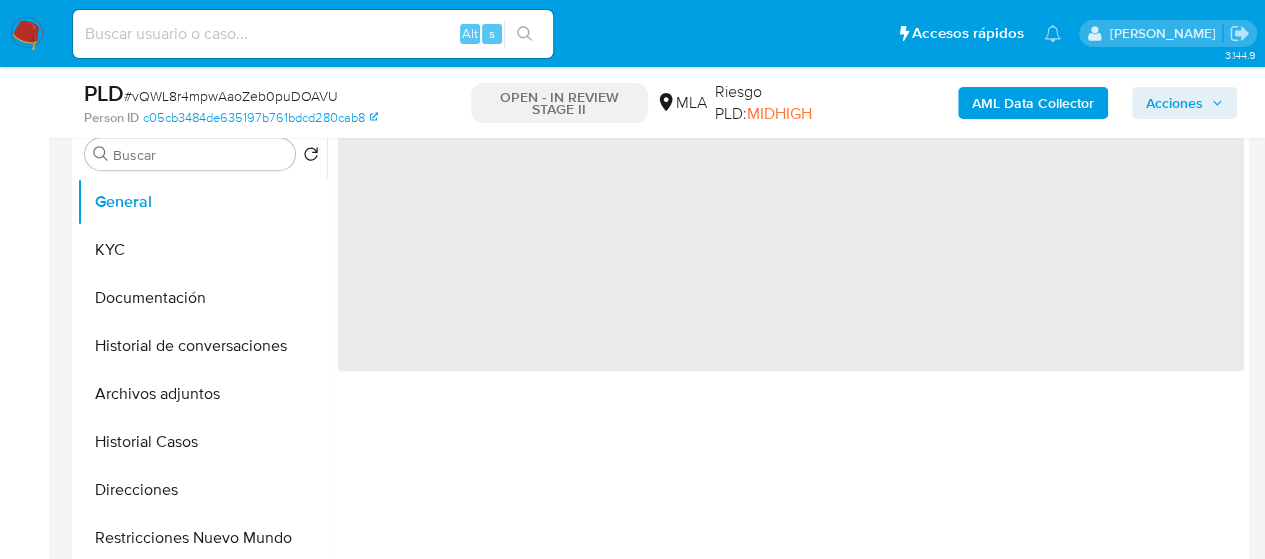 scroll, scrollTop: 900, scrollLeft: 0, axis: vertical 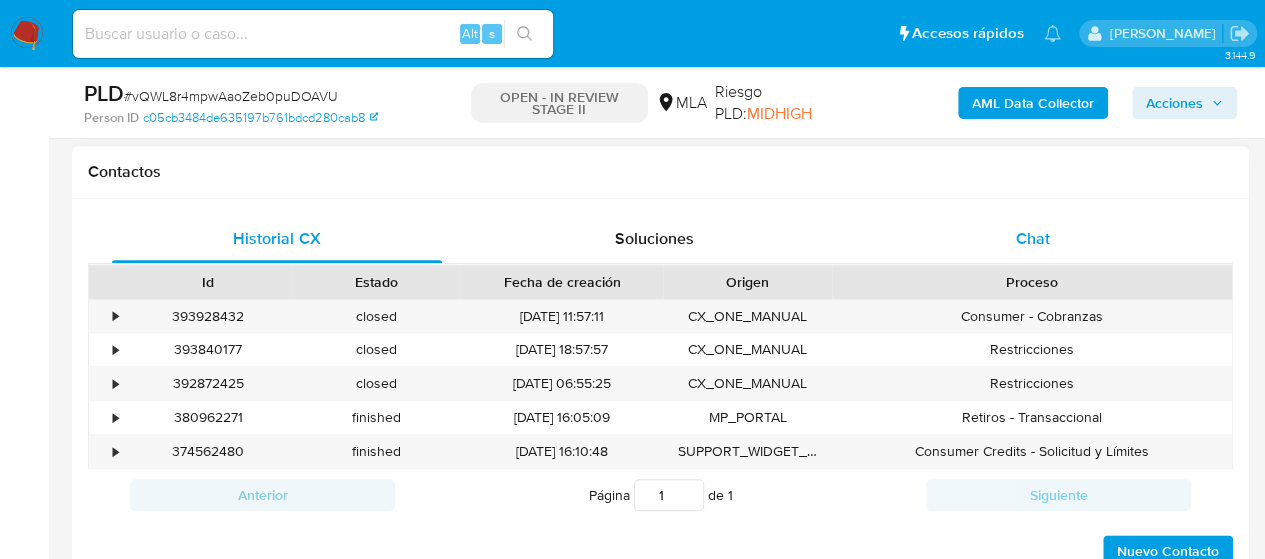 click on "Chat" at bounding box center (1033, 239) 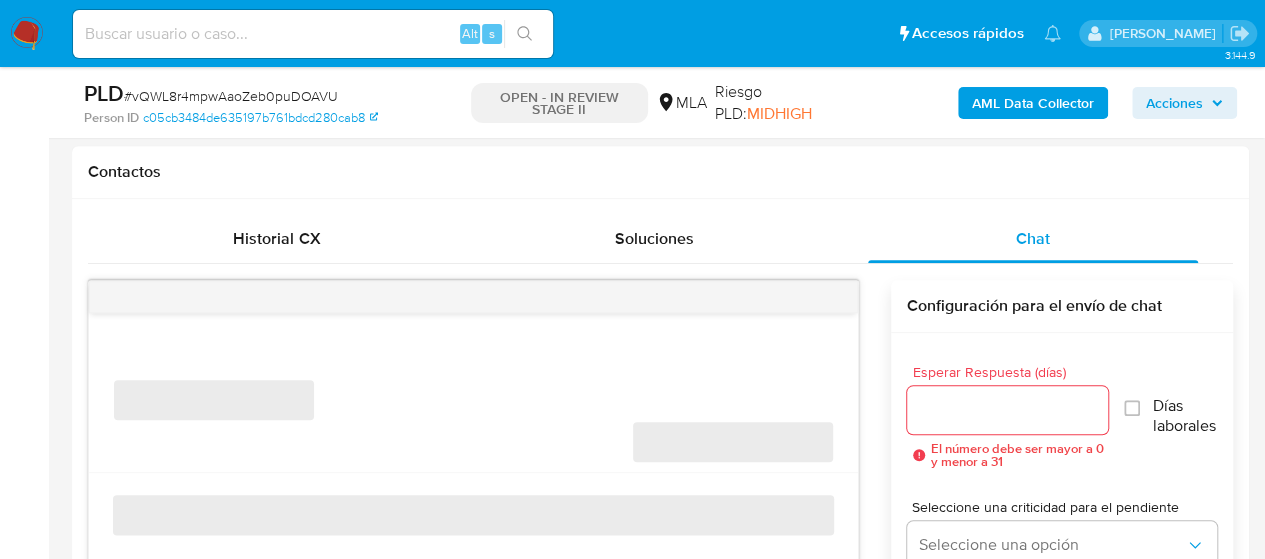 select on "10" 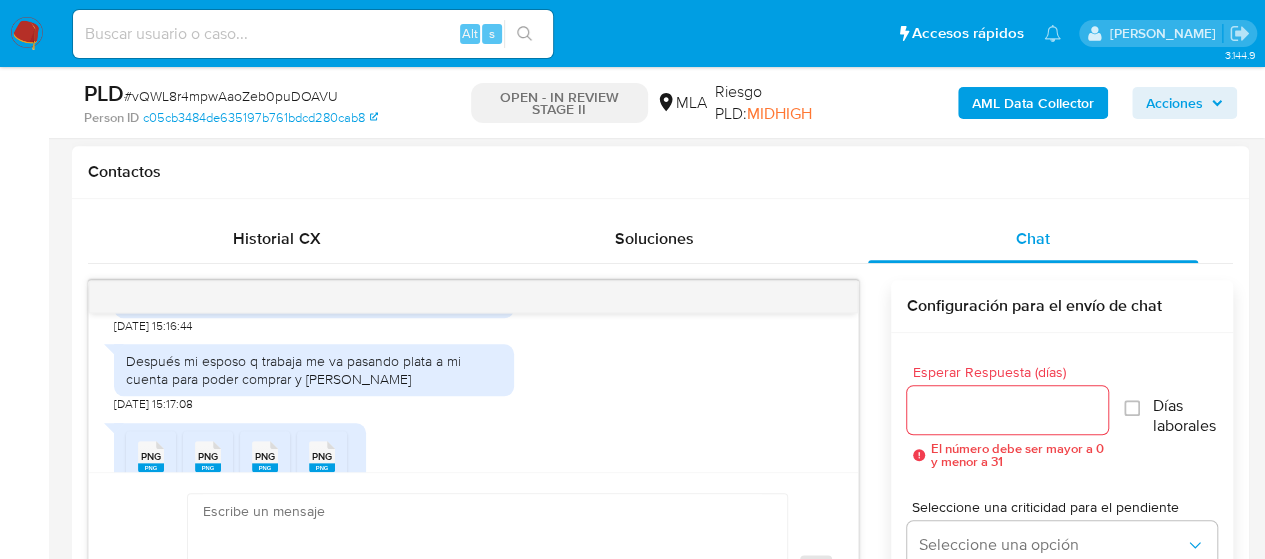 scroll, scrollTop: 1062, scrollLeft: 0, axis: vertical 